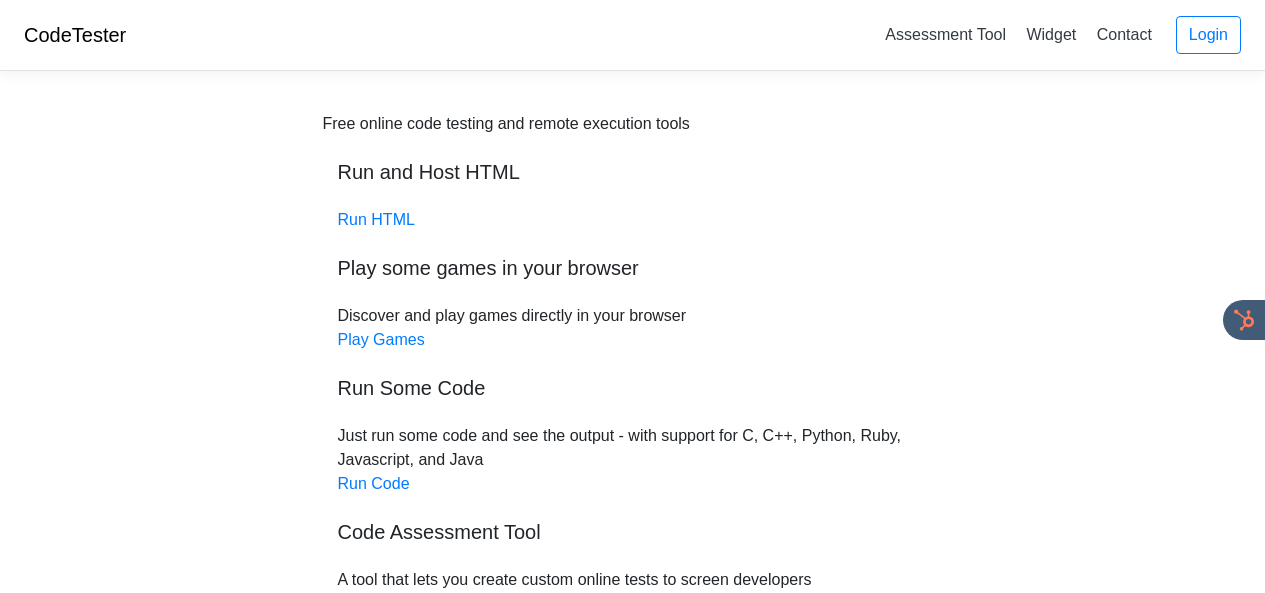 scroll, scrollTop: 0, scrollLeft: 0, axis: both 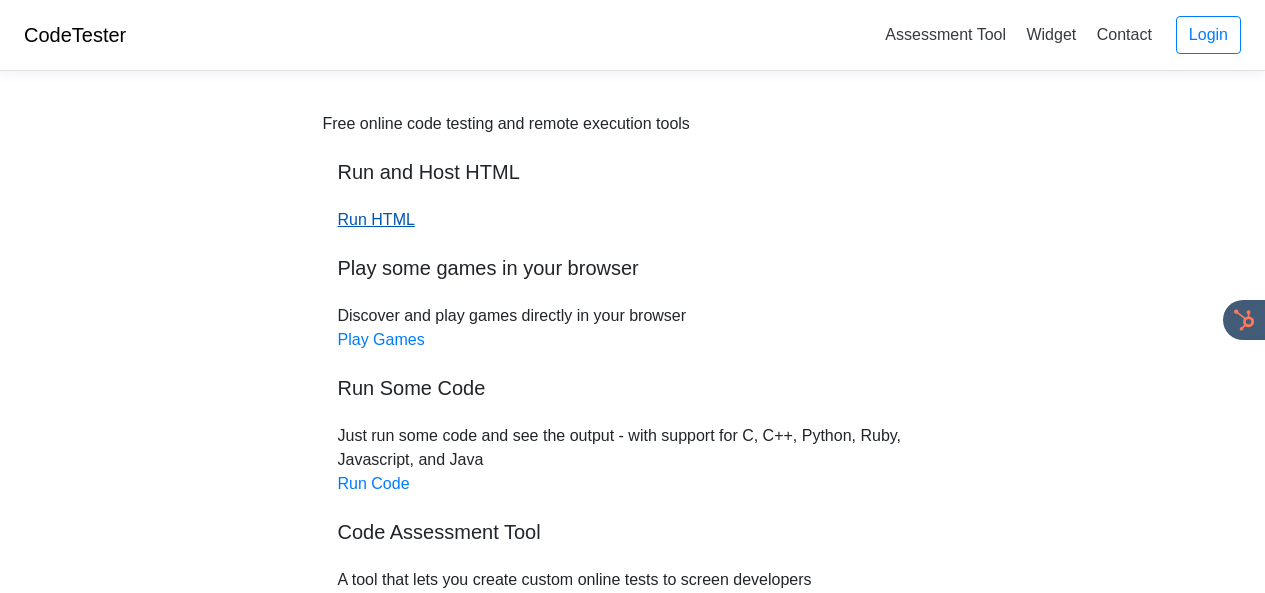click on "Run HTML" at bounding box center (376, 219) 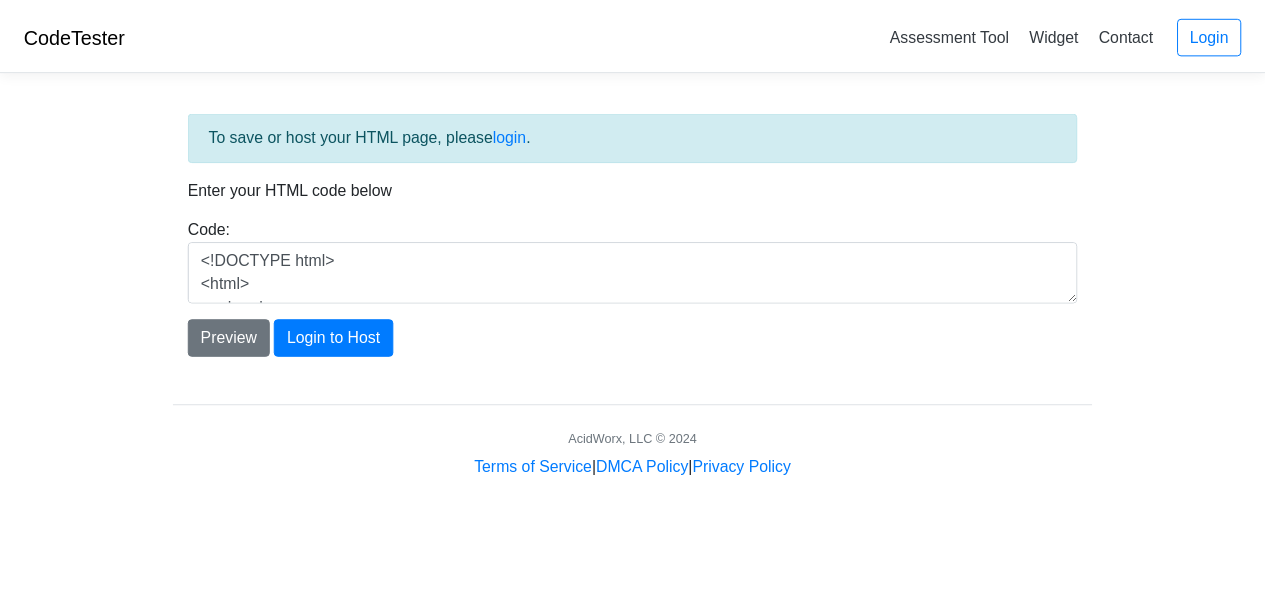 scroll, scrollTop: 0, scrollLeft: 0, axis: both 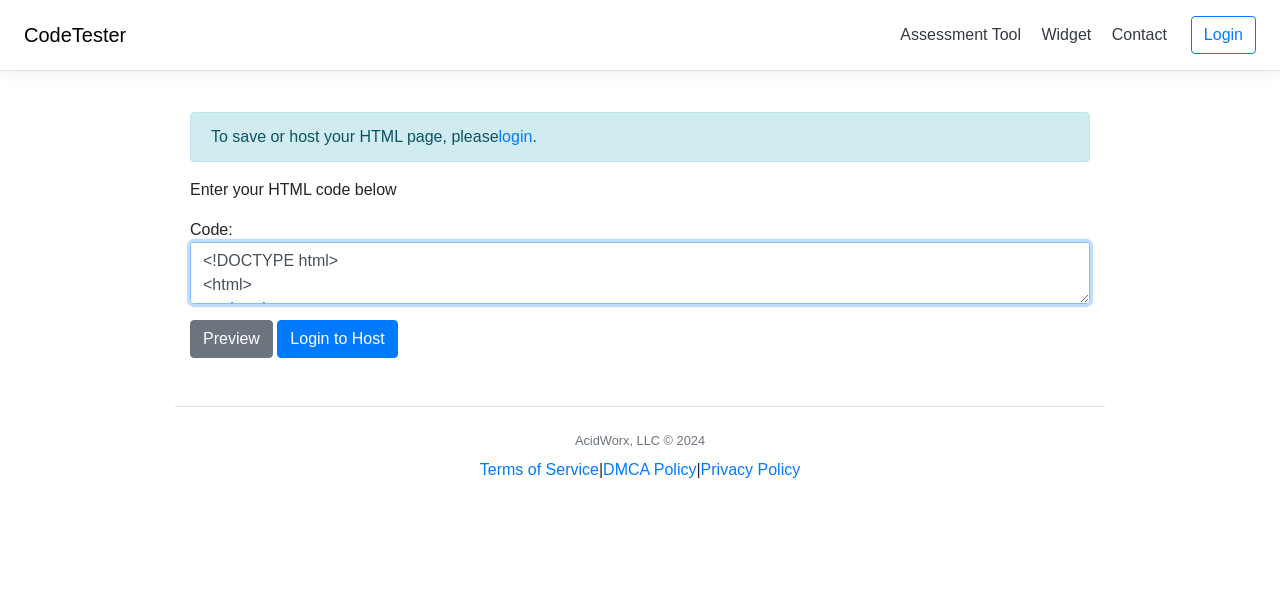 click on "<!DOCTYPE html>
<html>
<head>
<title>Test</title>
</head>
<body>
<h1>Hello, world!</h1>
</body>
</html>" at bounding box center [640, 273] 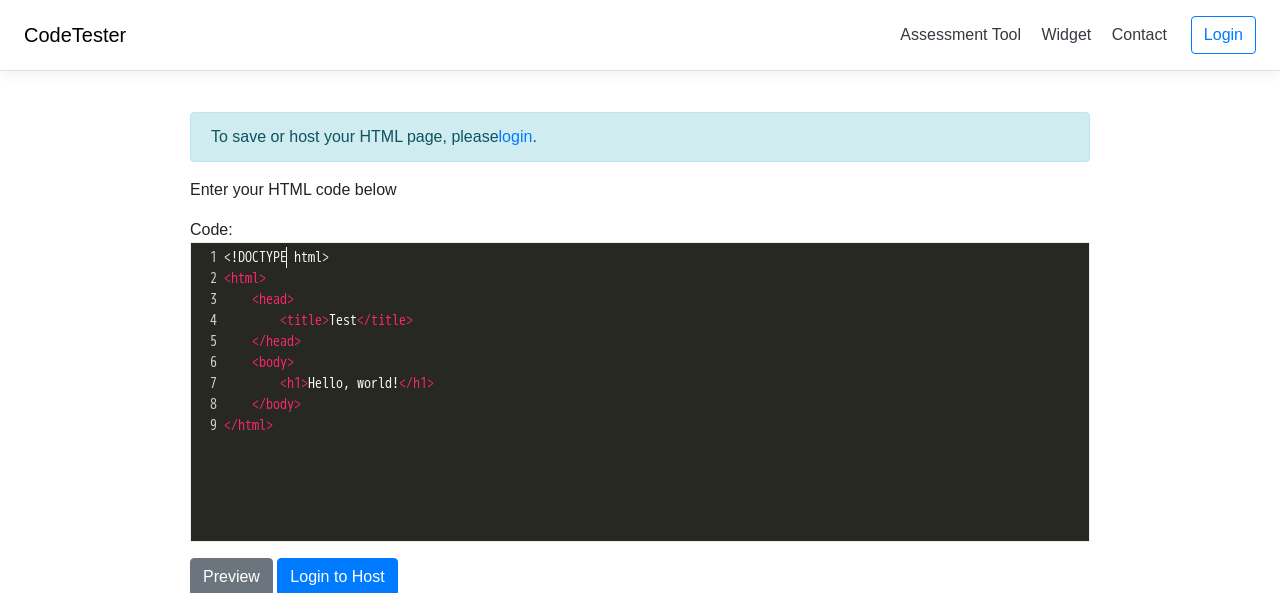 click on "<!DOCTYPE html>" at bounding box center [276, 257] 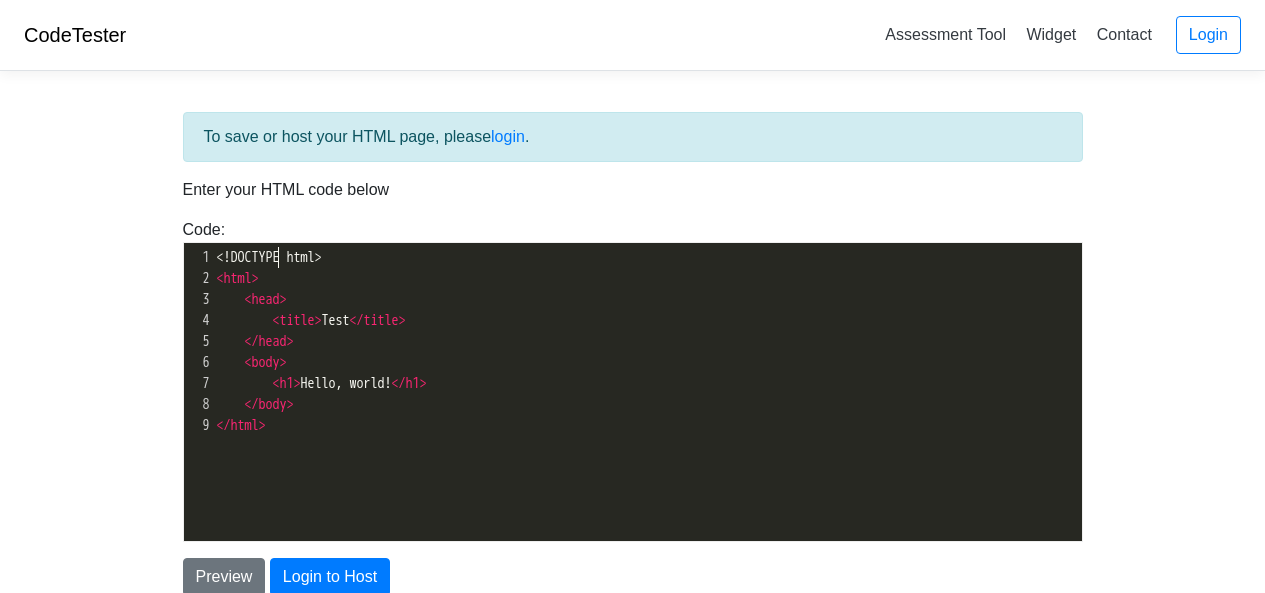 type on "DOCTYPE" 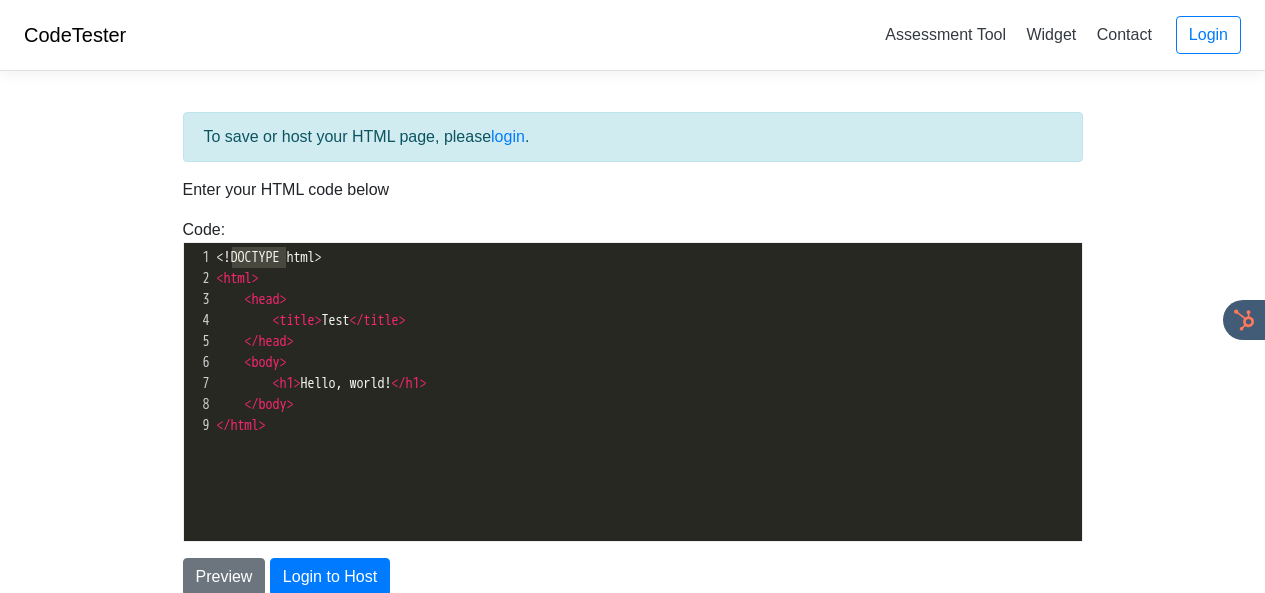 click on "<!DOCTYPE html>" at bounding box center [269, 257] 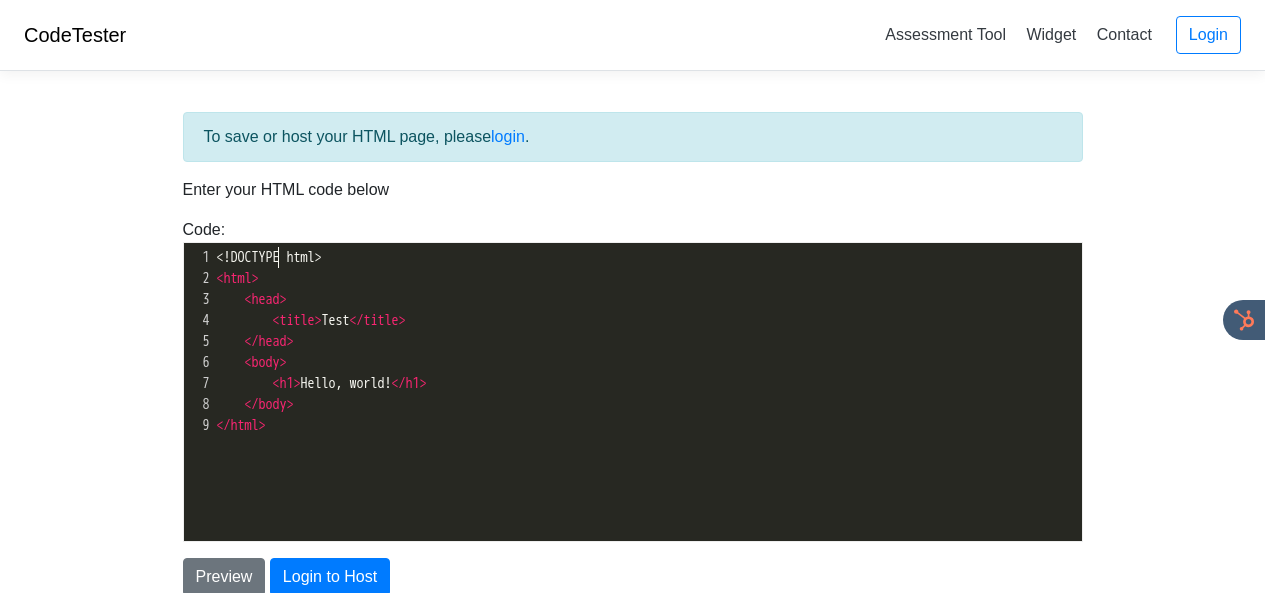 type on "DOCTYPE" 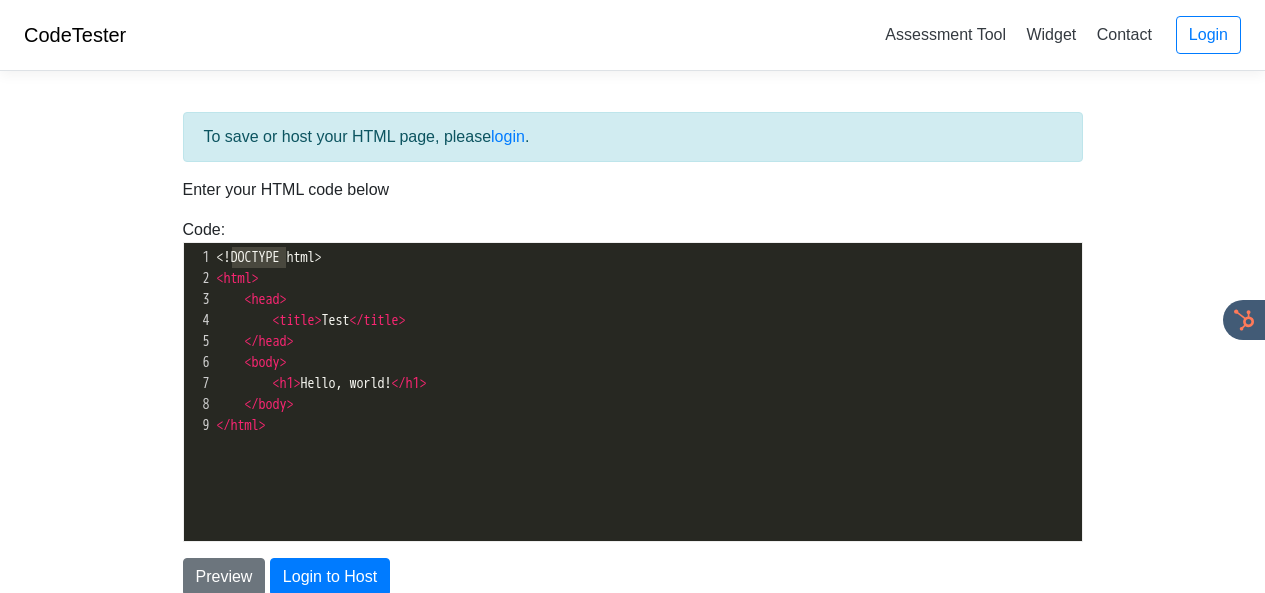 click on "Enter your HTML code below" at bounding box center [633, 190] 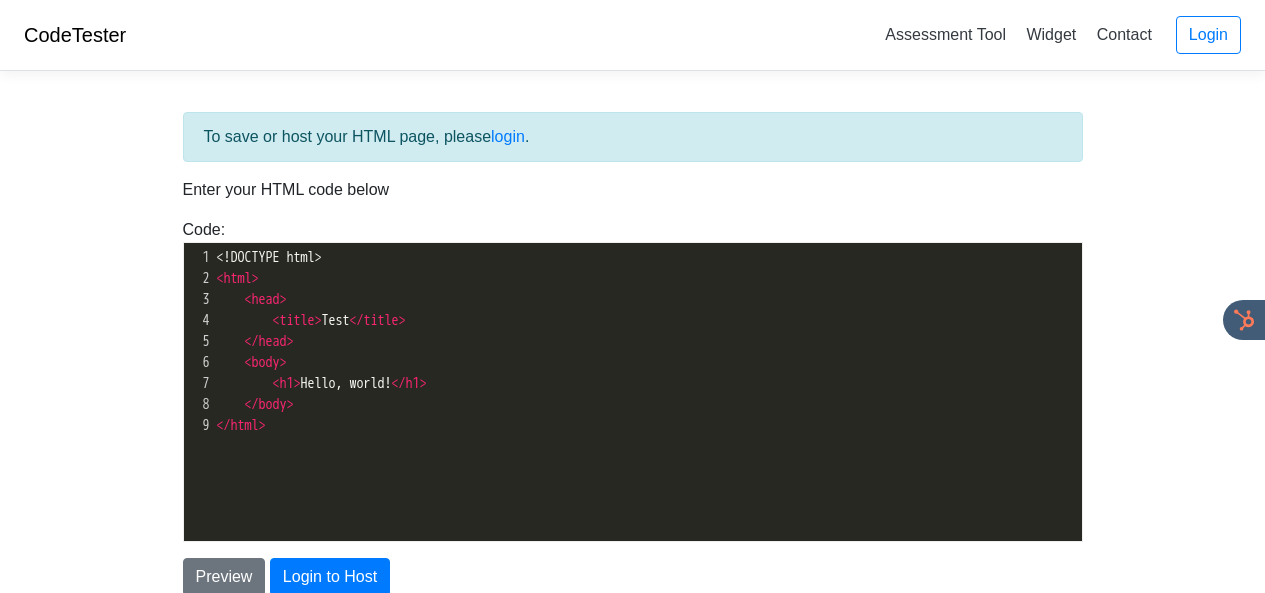 type on "​" 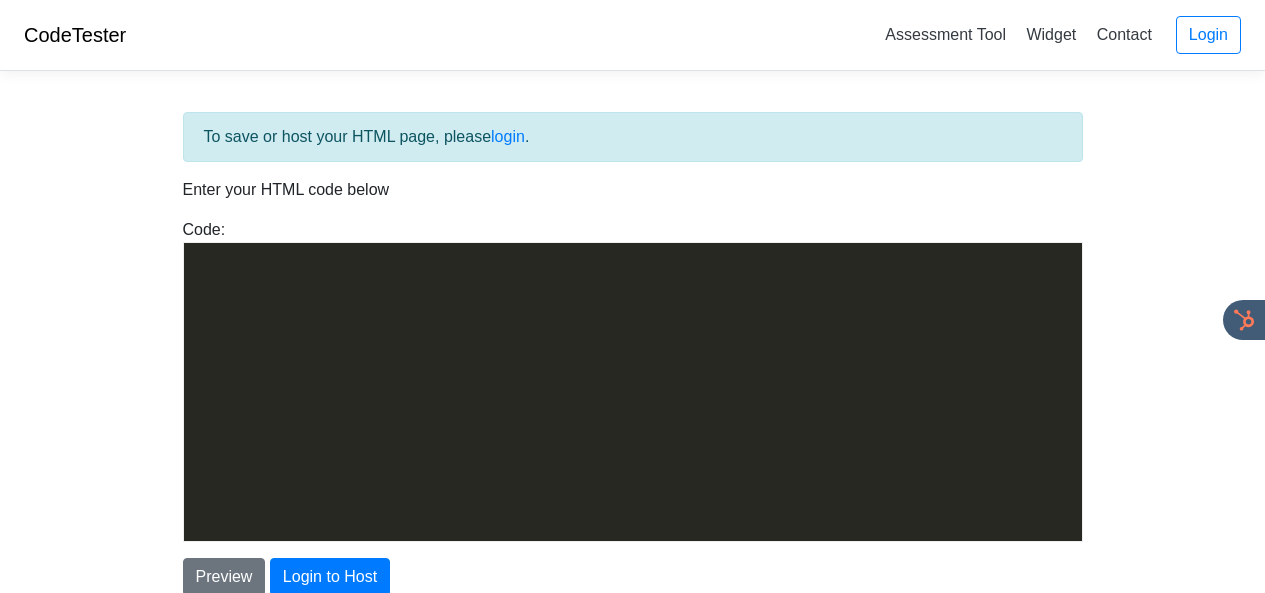 scroll, scrollTop: 23190, scrollLeft: 0, axis: vertical 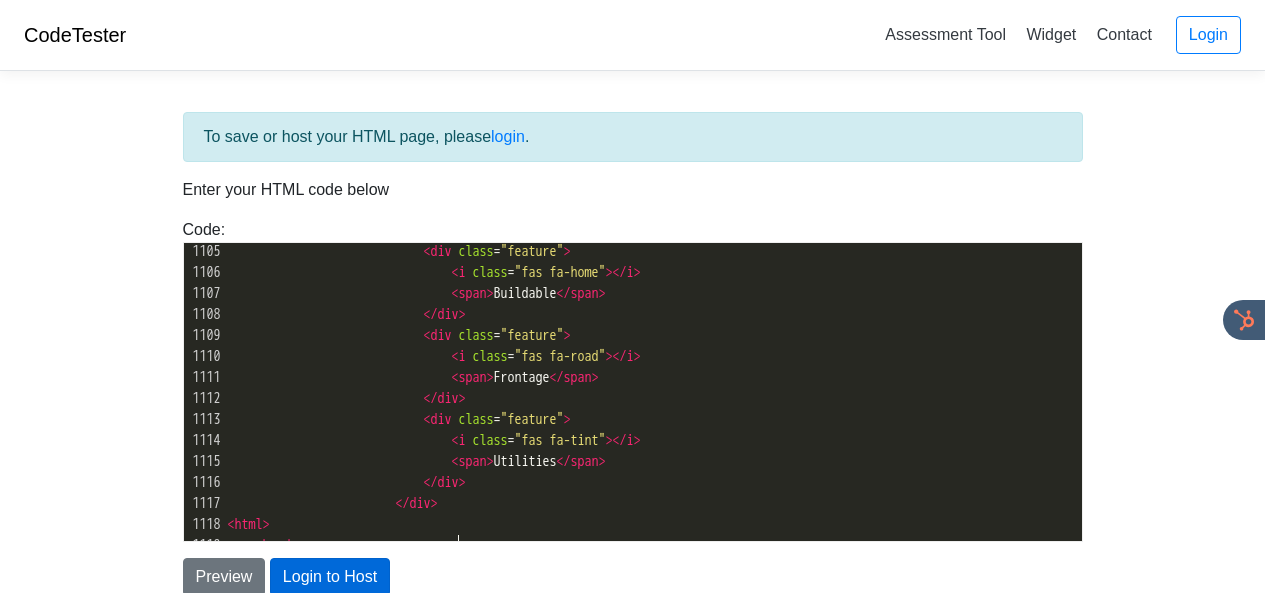 type 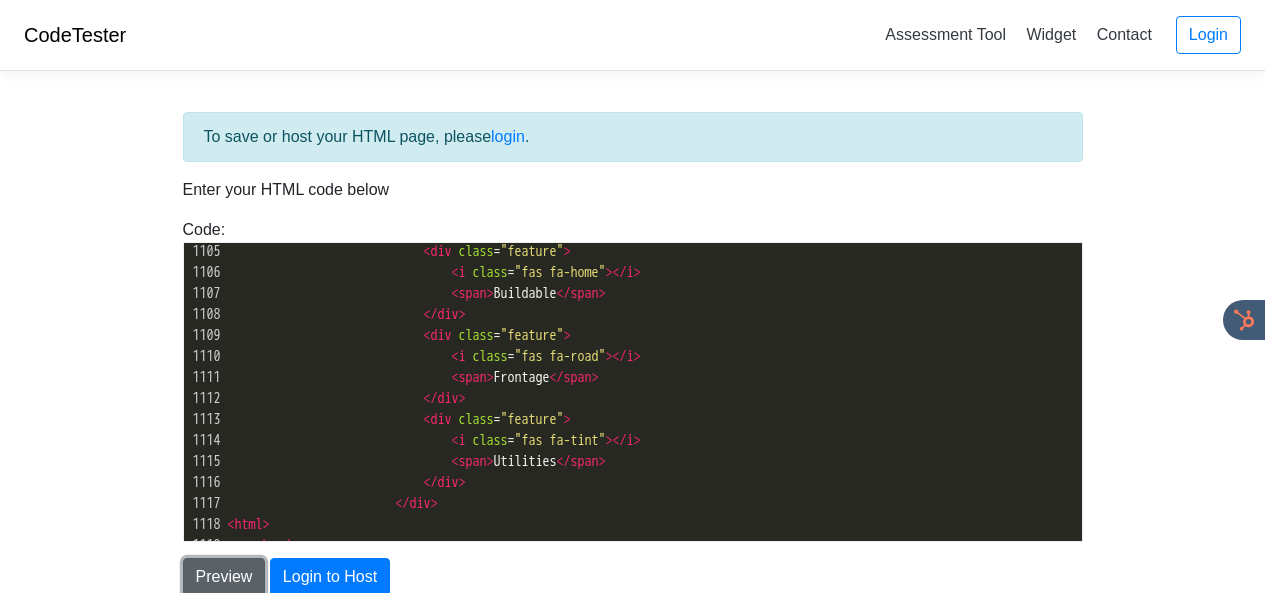 click on "Preview" at bounding box center (224, 577) 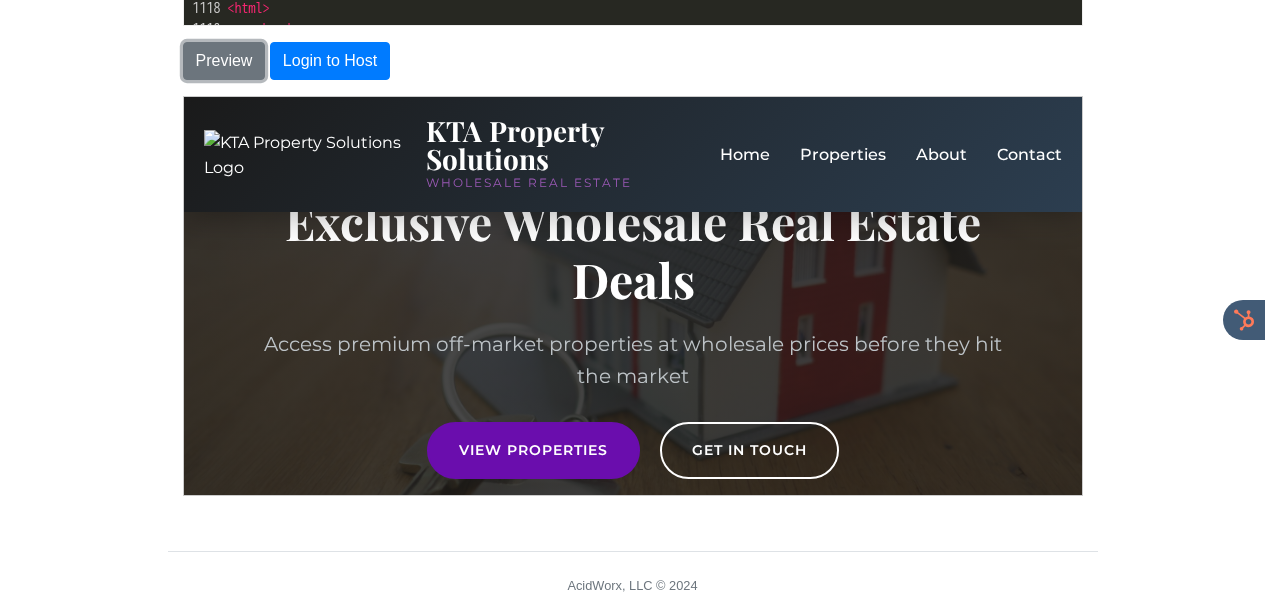 scroll, scrollTop: 527, scrollLeft: 0, axis: vertical 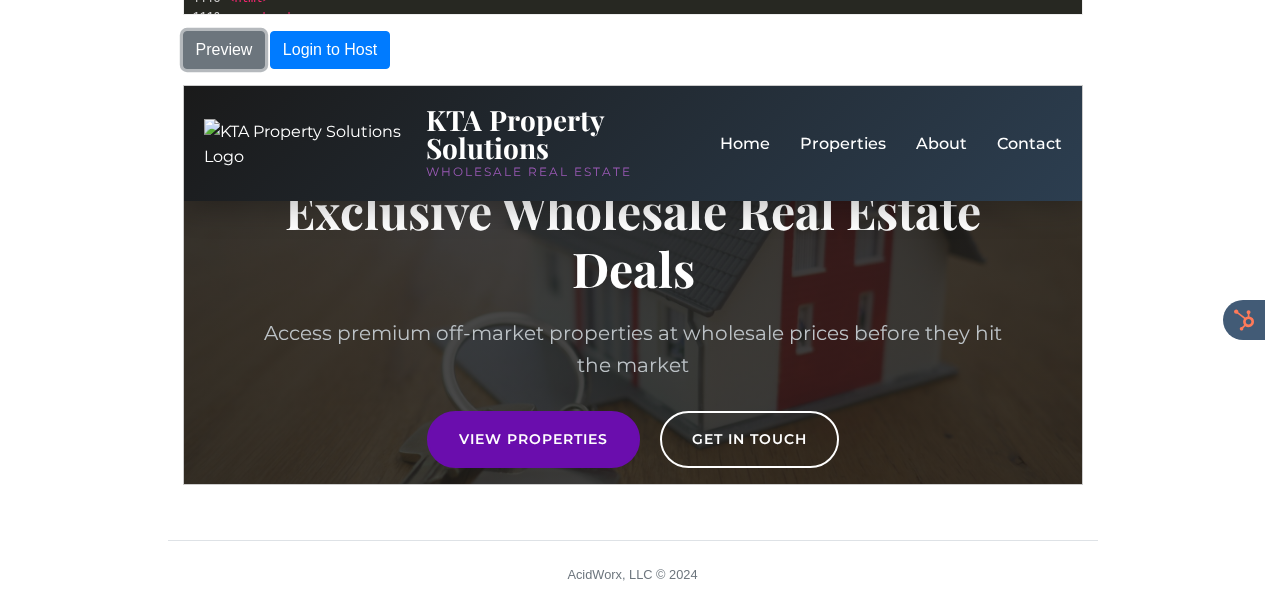 drag, startPoint x: 1073, startPoint y: 122, endPoint x: 1302, endPoint y: 166, distance: 233.18877 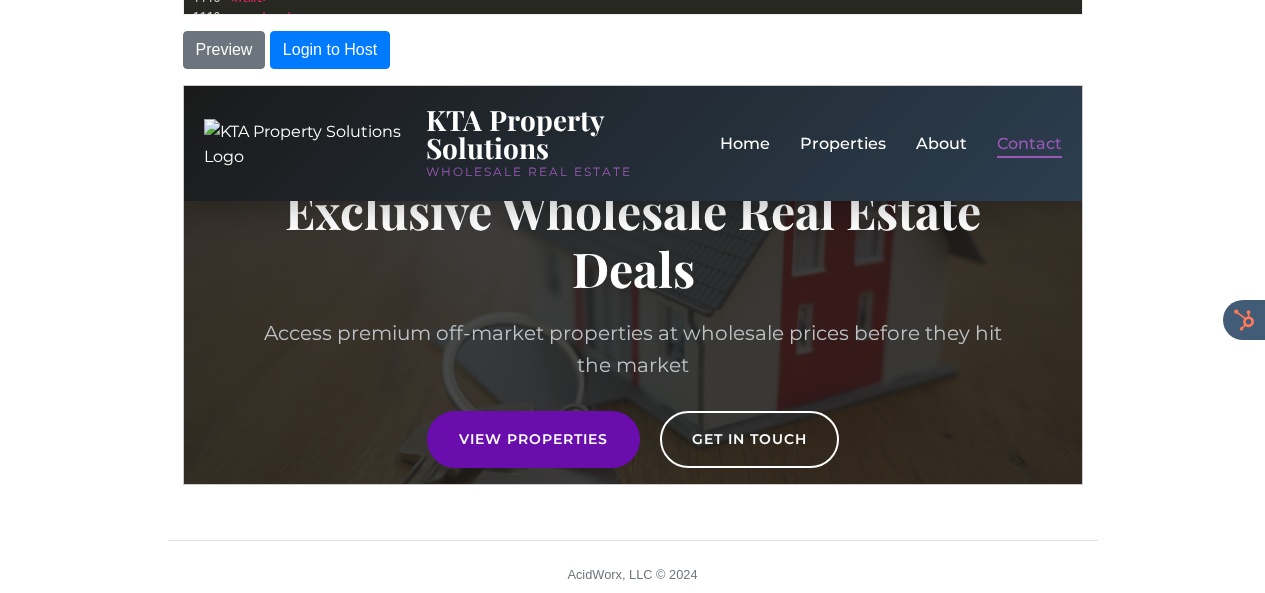 click on "Contact" at bounding box center (1027, 142) 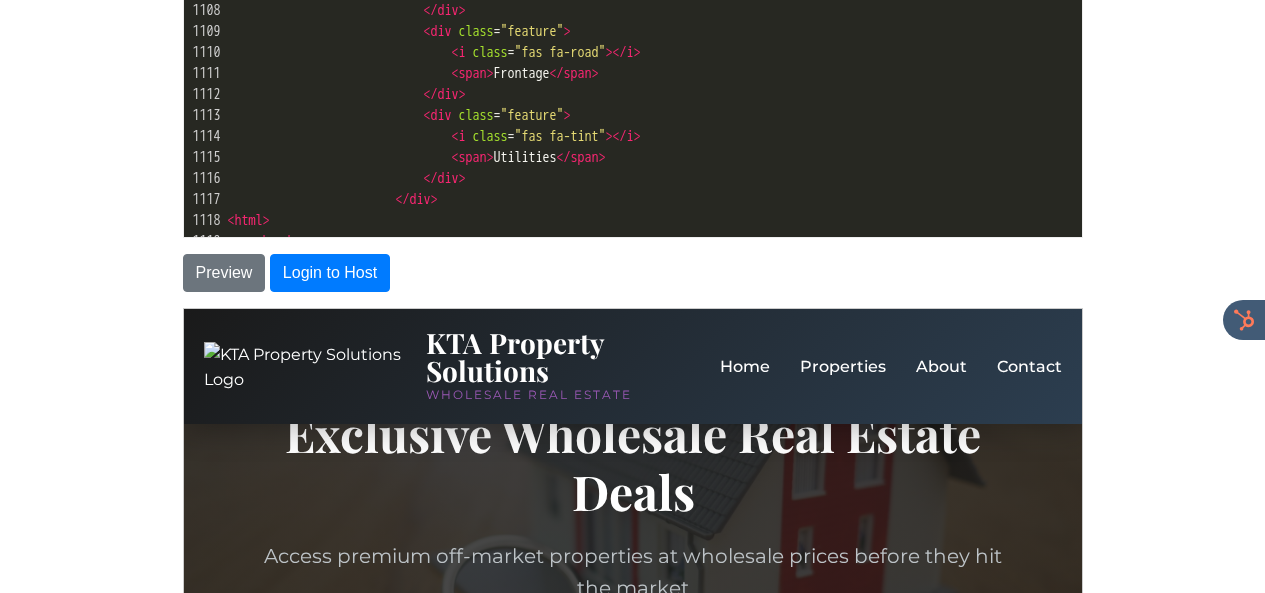 scroll, scrollTop: 412, scrollLeft: 0, axis: vertical 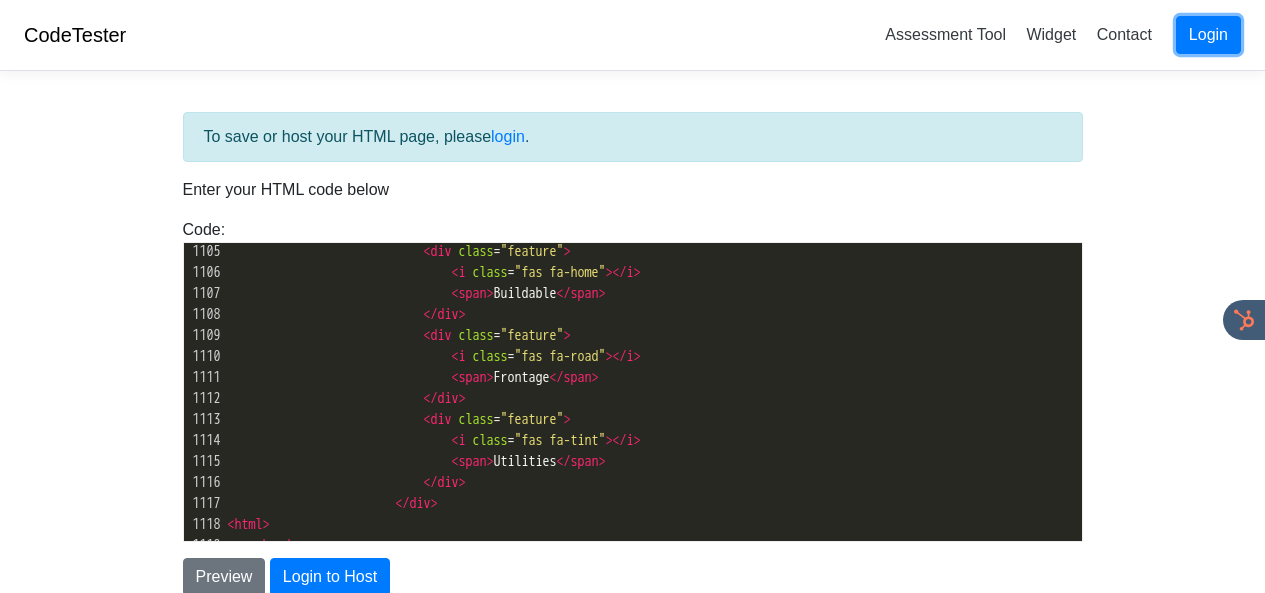click on "Login" at bounding box center [1208, 35] 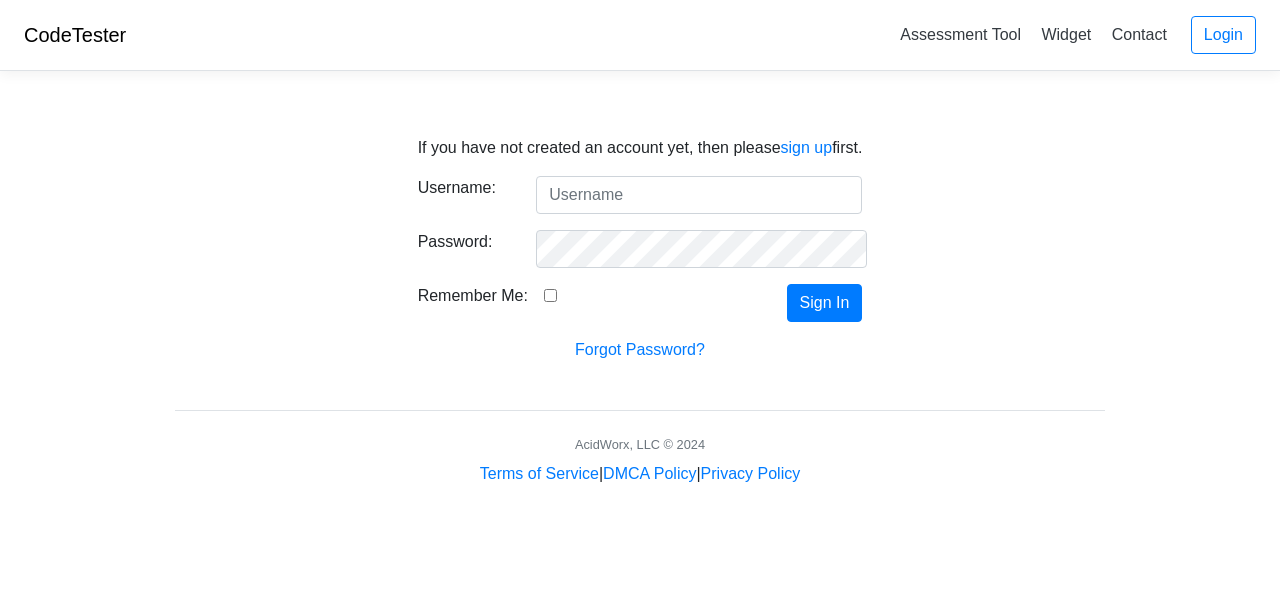 scroll, scrollTop: 0, scrollLeft: 0, axis: both 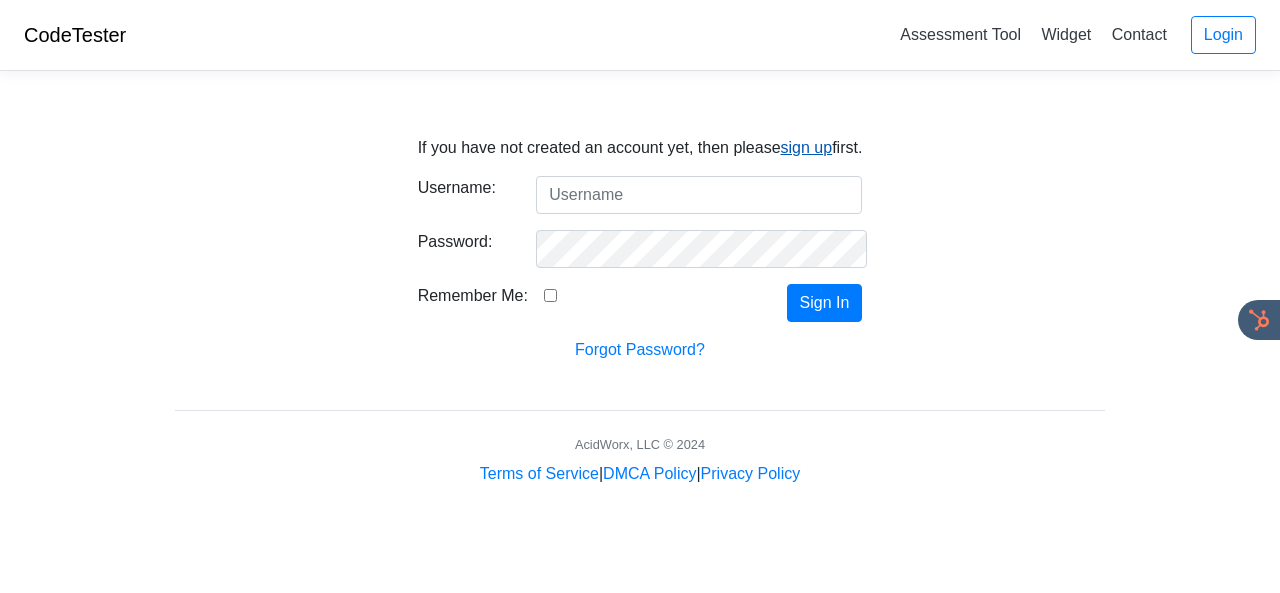 click on "sign up" at bounding box center (807, 147) 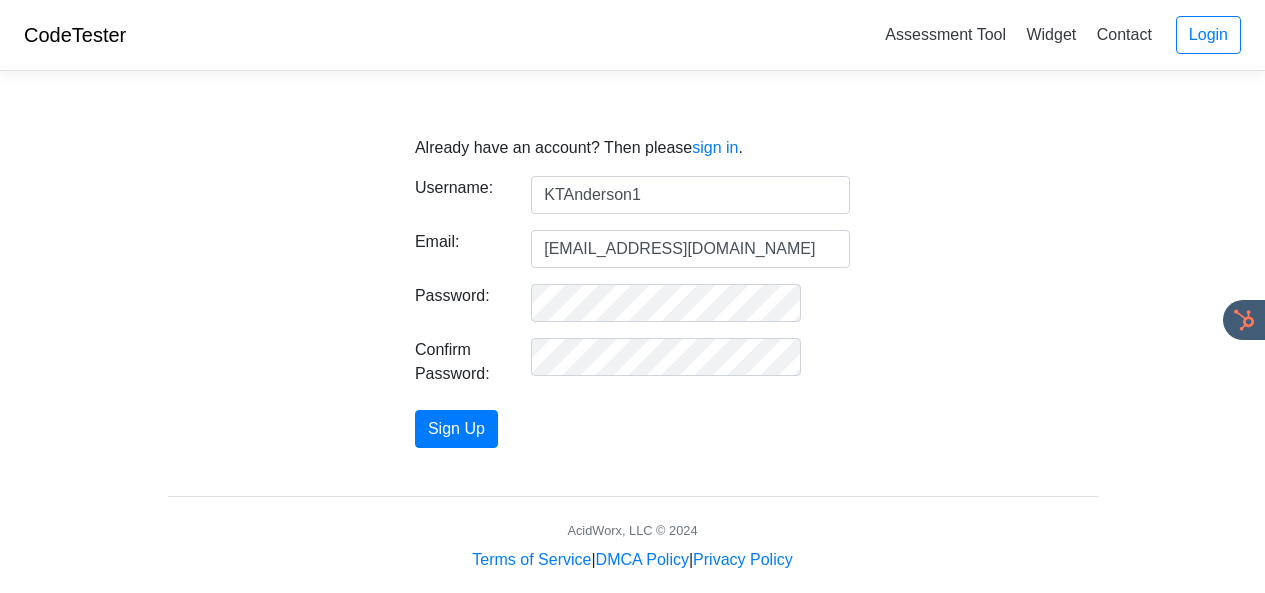 scroll, scrollTop: 0, scrollLeft: 0, axis: both 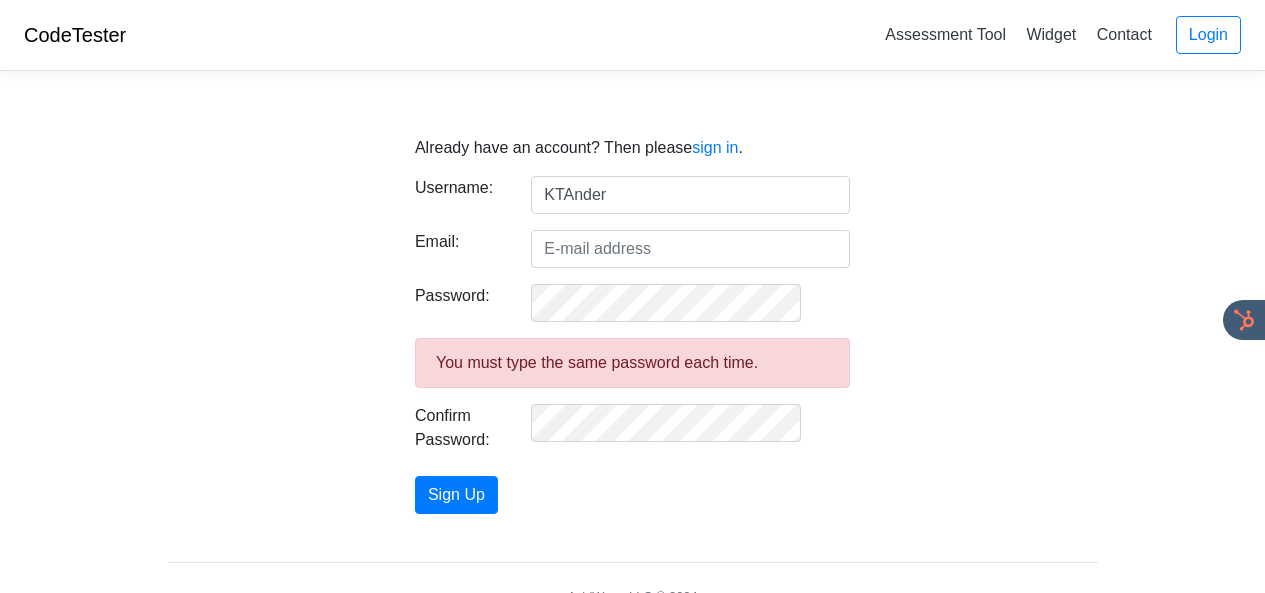 type on "KTAnderson1" 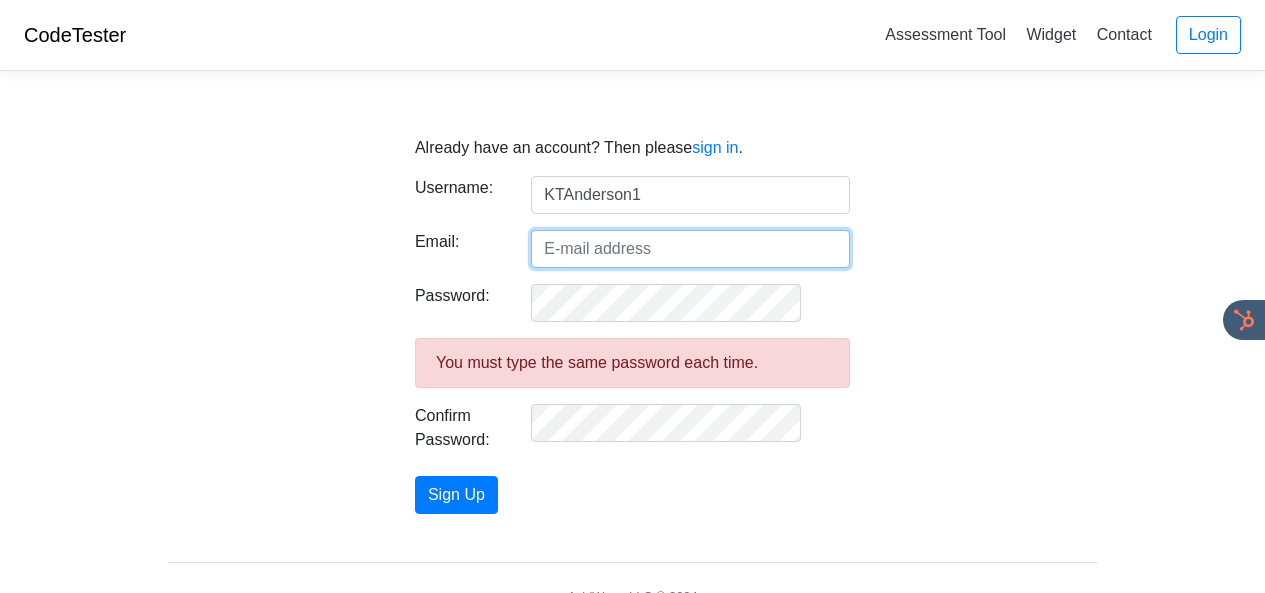 click on "Email:" at bounding box center (690, 249) 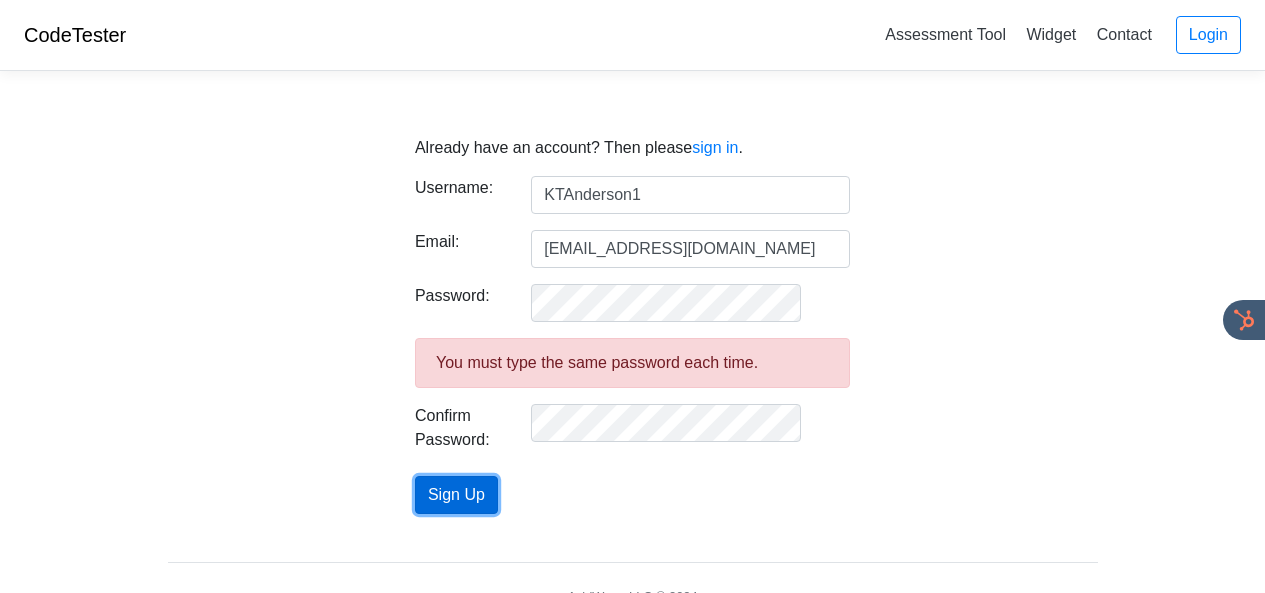 click on "Sign Up" at bounding box center [456, 495] 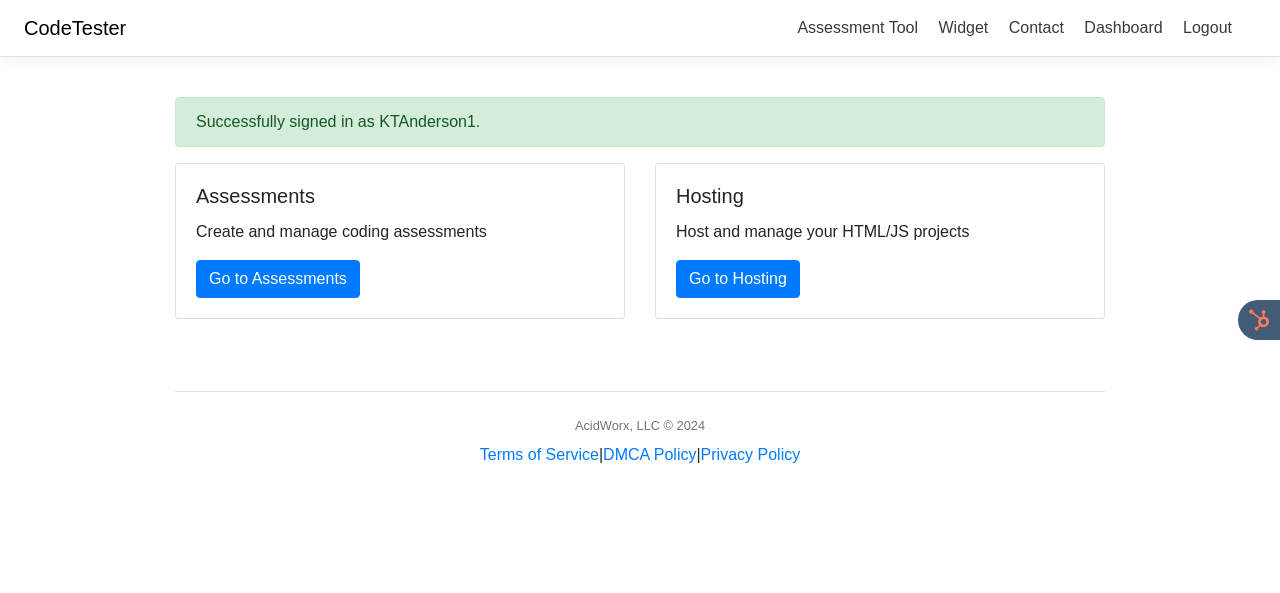 scroll, scrollTop: 0, scrollLeft: 0, axis: both 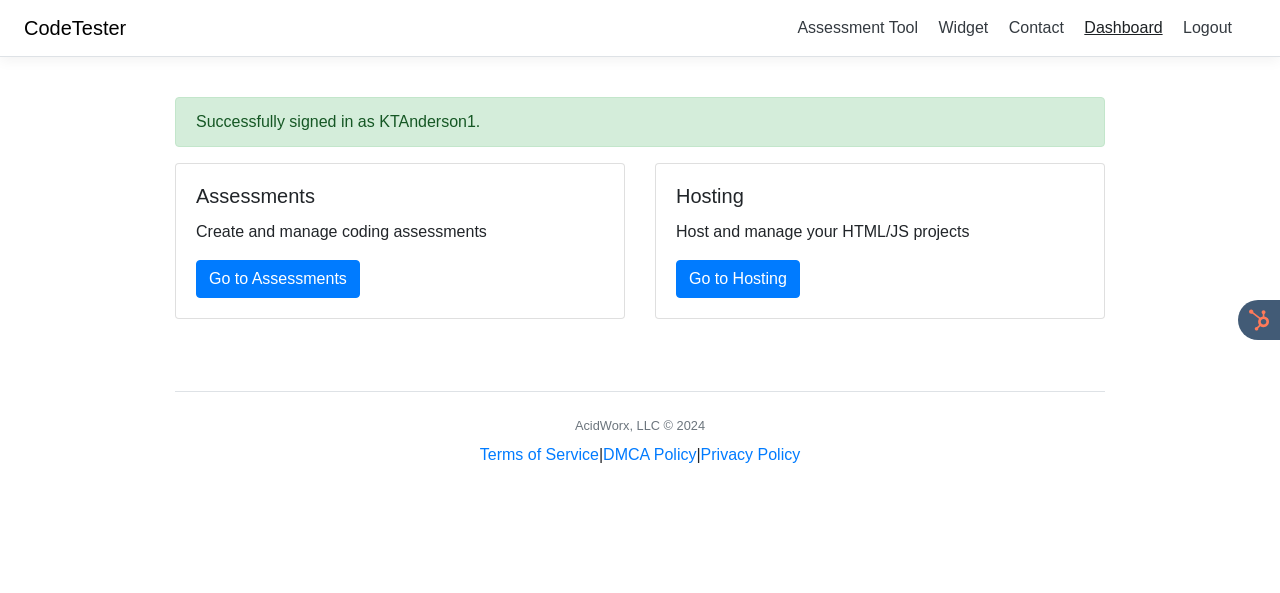 click on "Dashboard" at bounding box center [1123, 27] 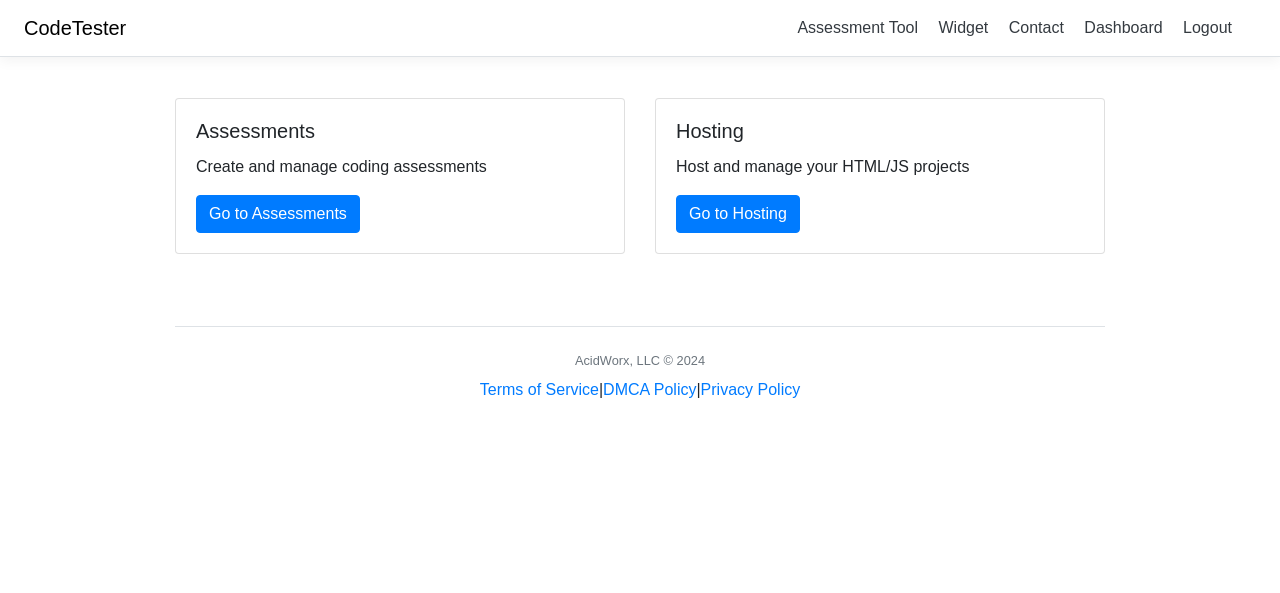 scroll, scrollTop: 0, scrollLeft: 0, axis: both 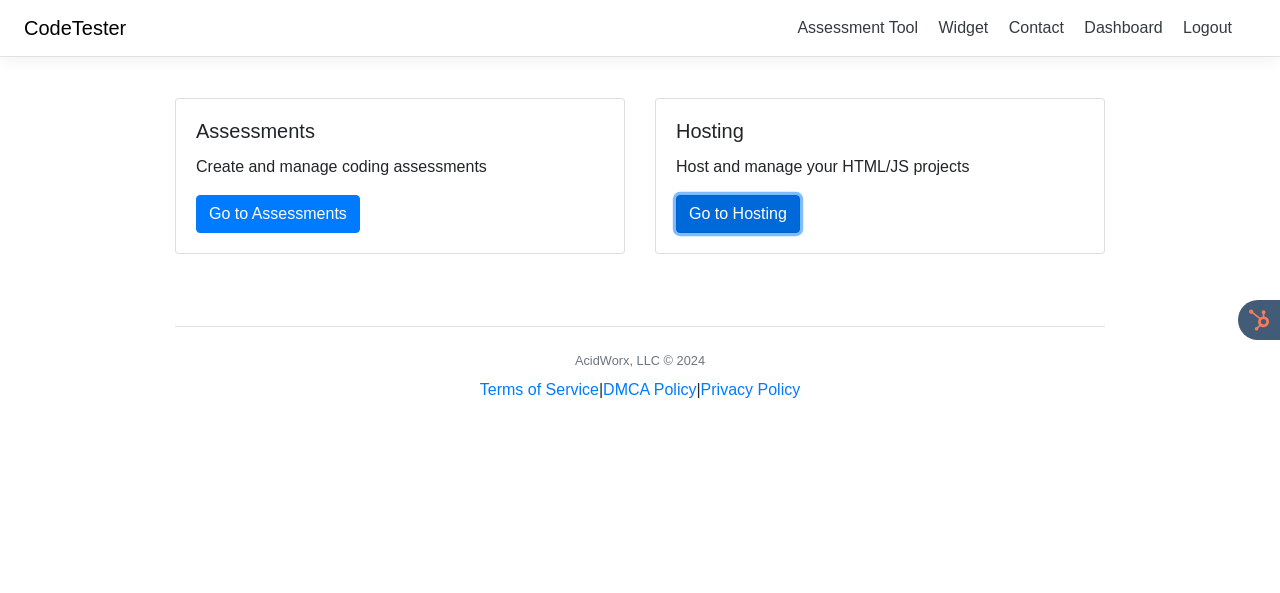 click on "Go to Hosting" at bounding box center [738, 214] 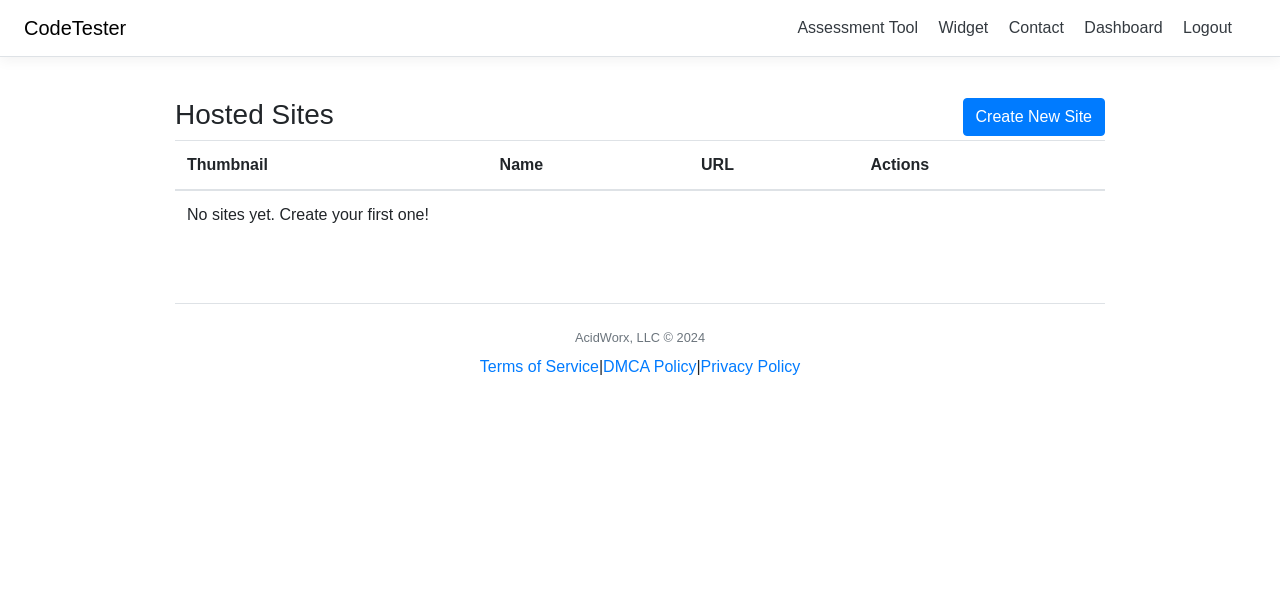 scroll, scrollTop: 0, scrollLeft: 0, axis: both 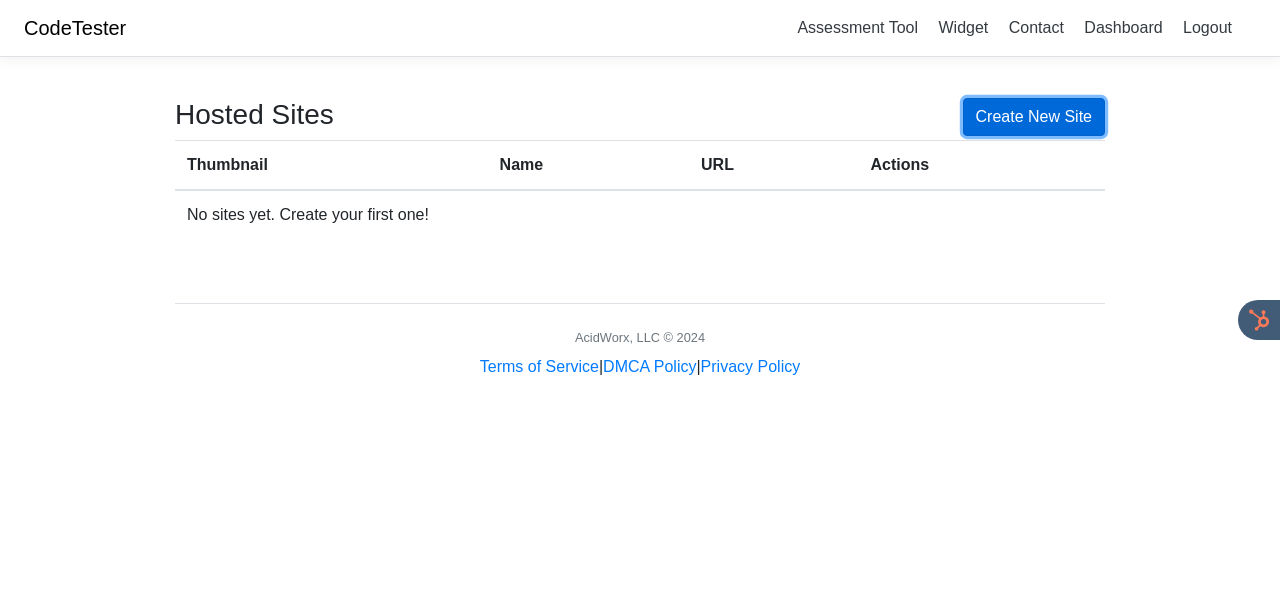 click on "Create New Site" at bounding box center [1034, 117] 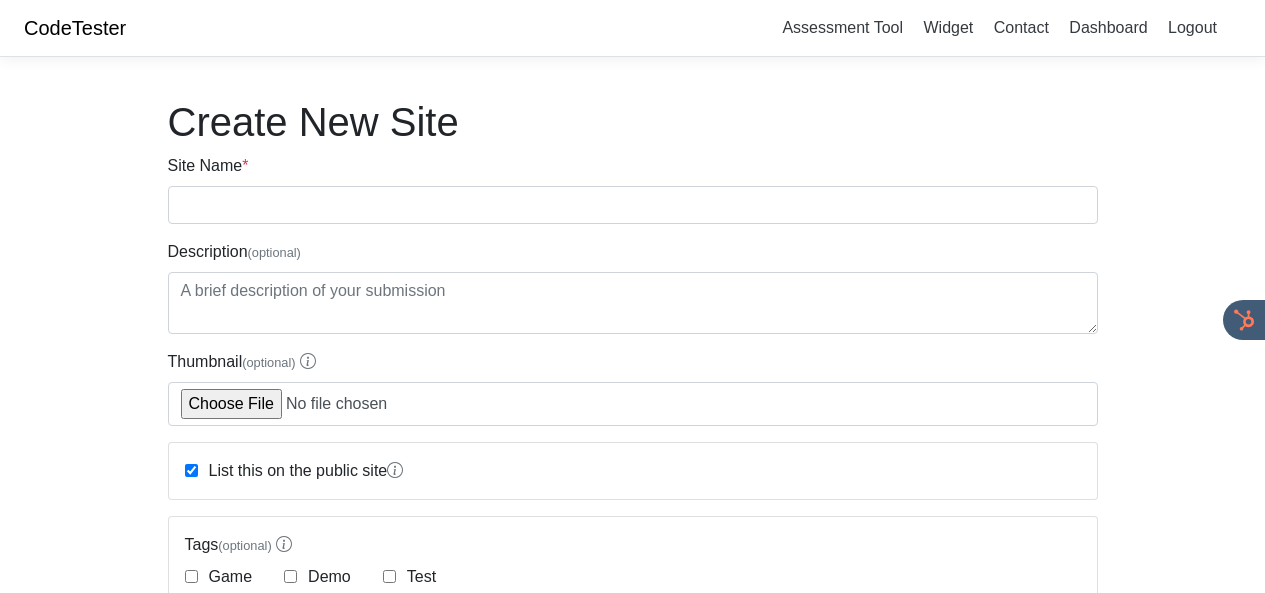 scroll, scrollTop: 0, scrollLeft: 0, axis: both 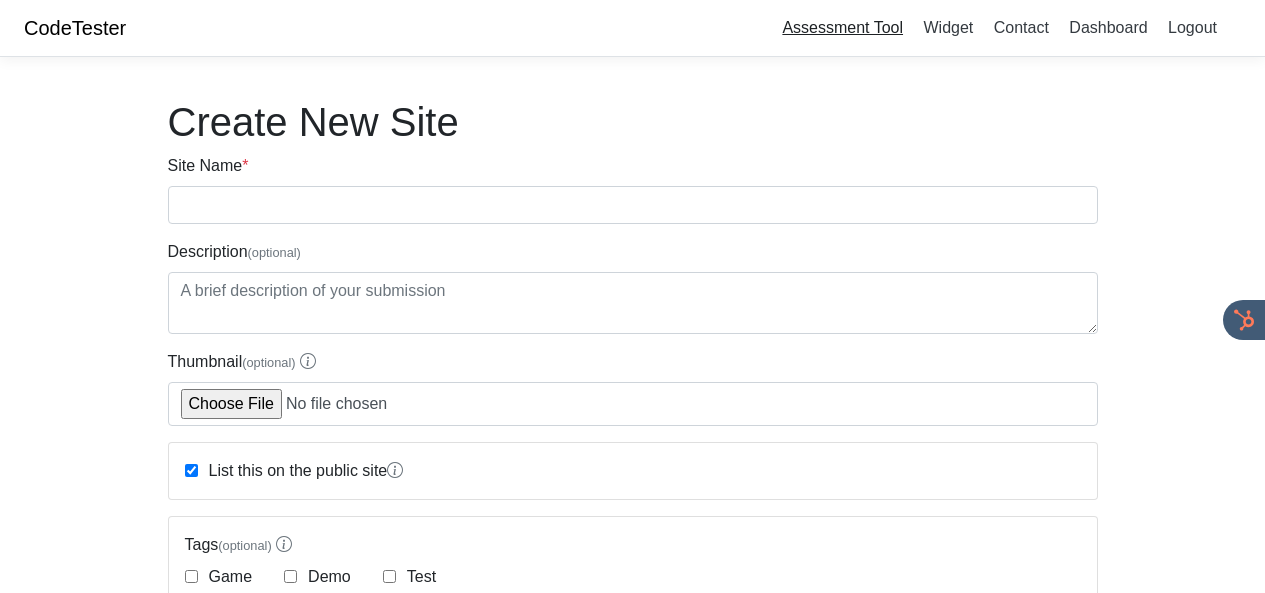 click on "Assessment Tool" at bounding box center (842, 27) 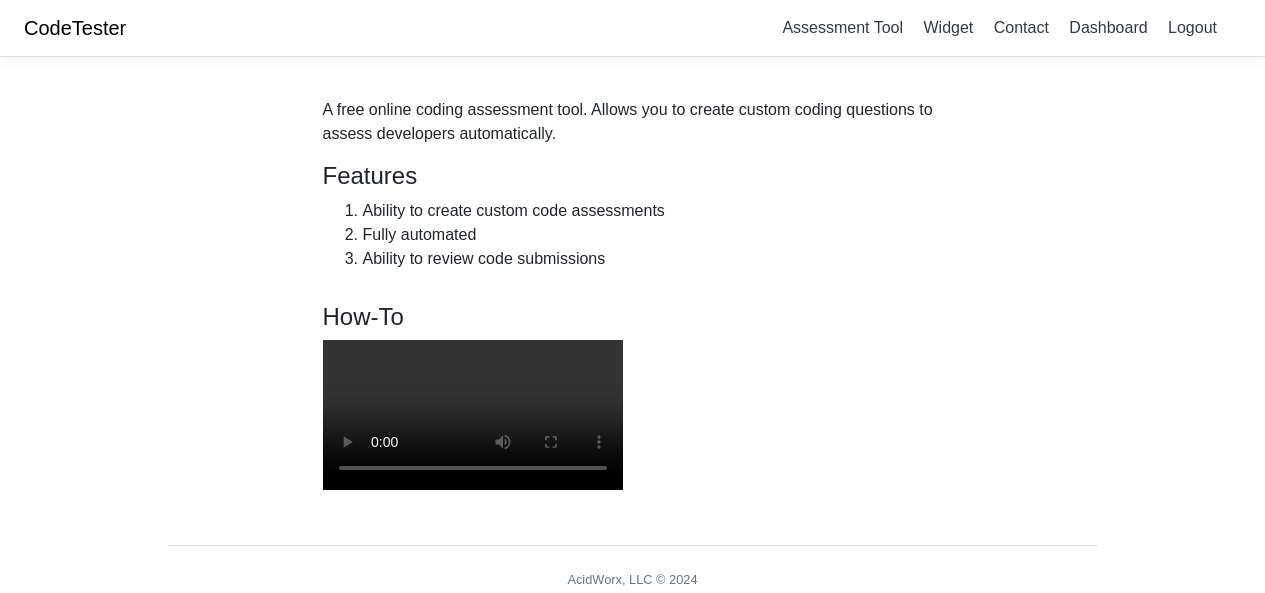 scroll, scrollTop: 0, scrollLeft: 0, axis: both 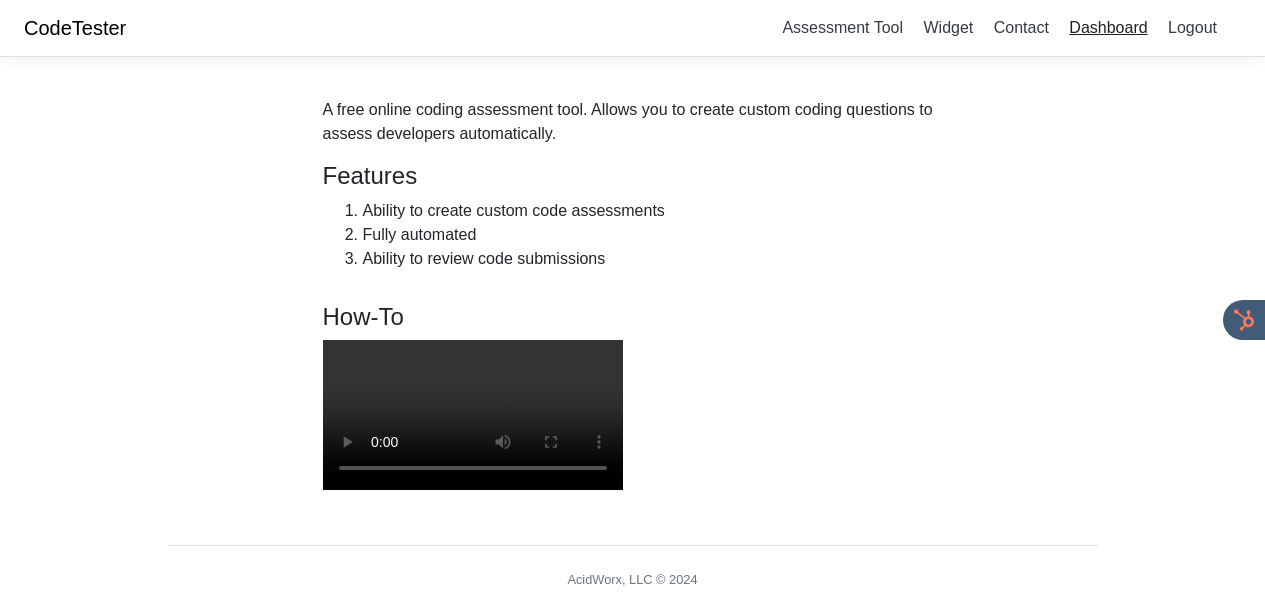 click on "Dashboard" at bounding box center [1108, 27] 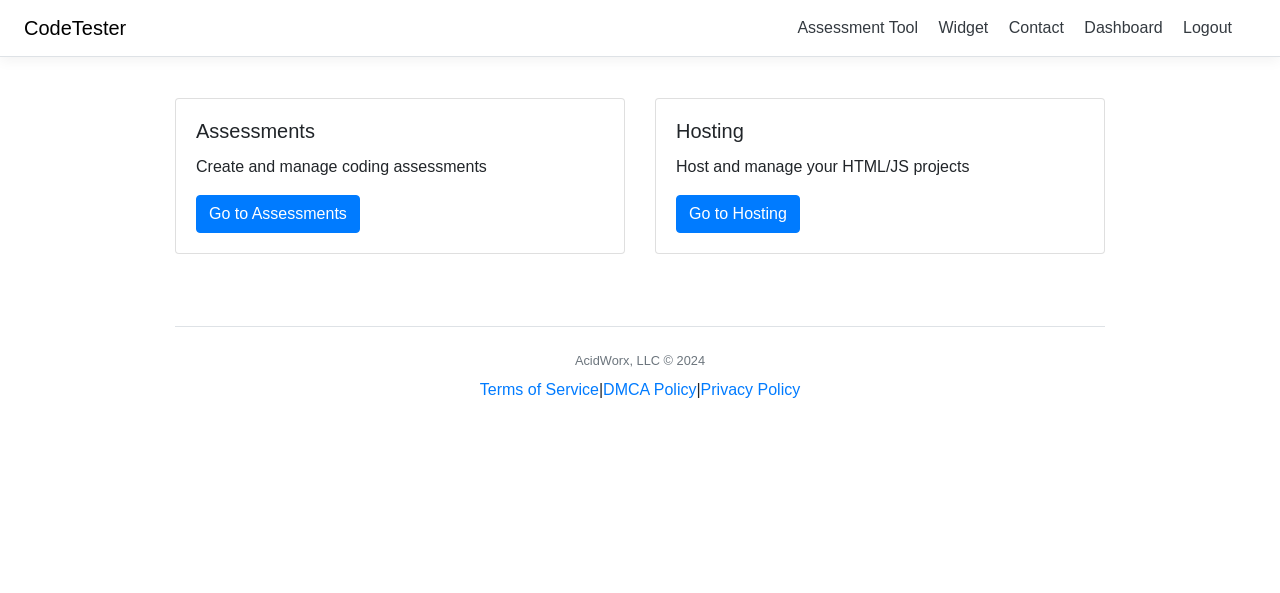 scroll, scrollTop: 0, scrollLeft: 0, axis: both 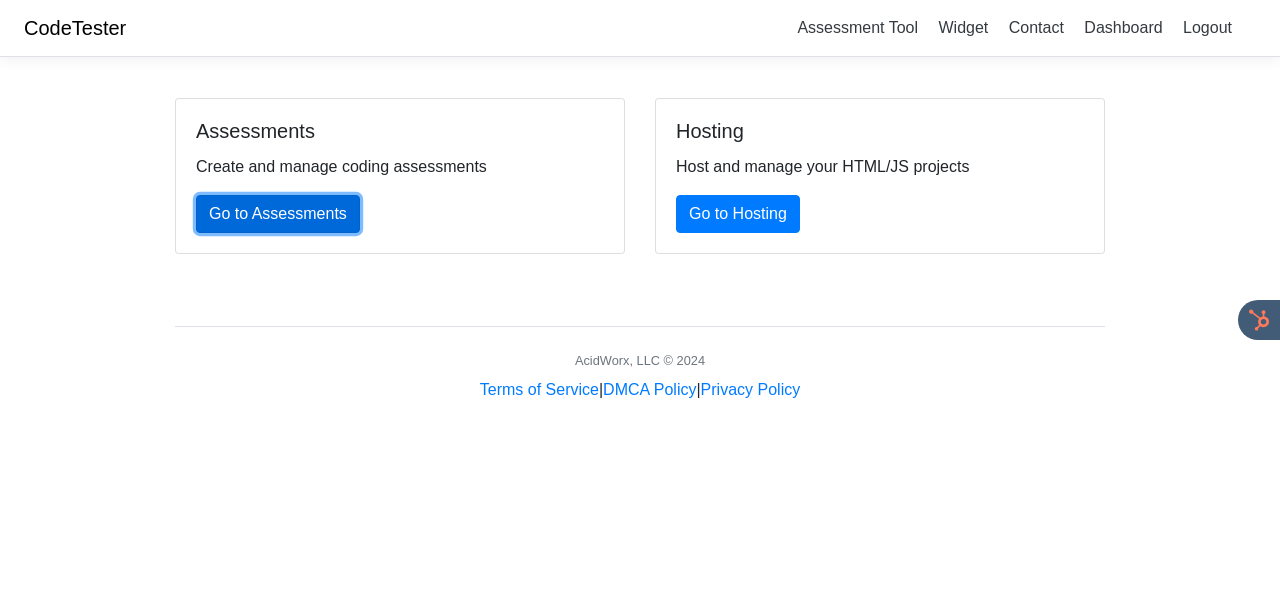 click on "Go to Assessments" at bounding box center [278, 214] 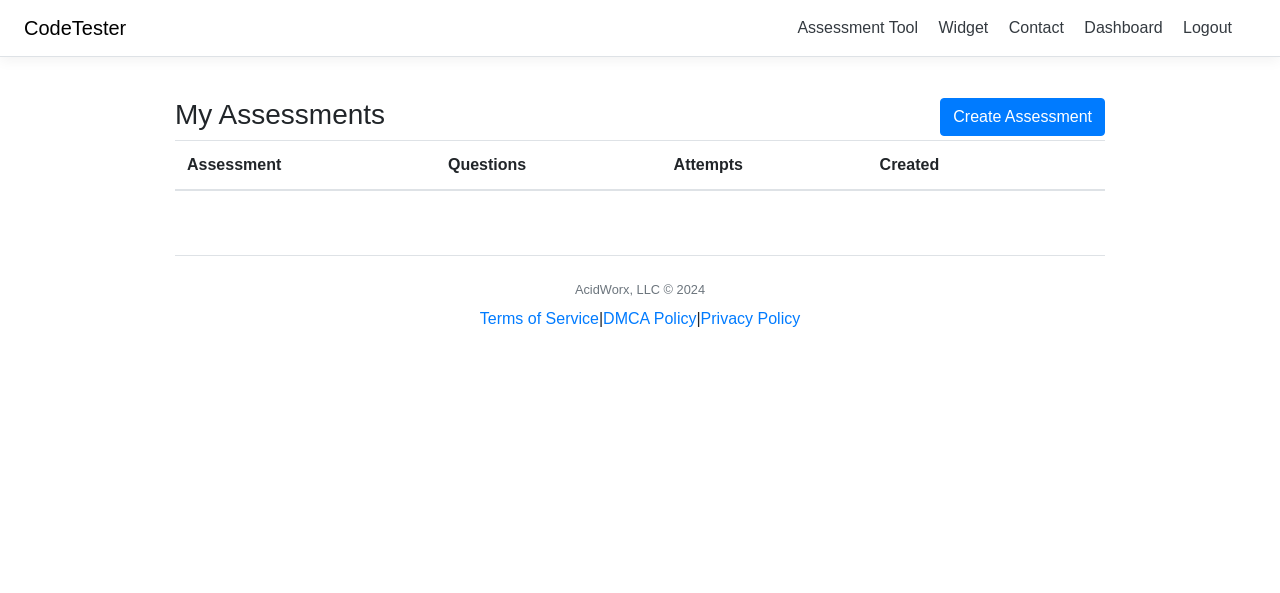 scroll, scrollTop: 0, scrollLeft: 0, axis: both 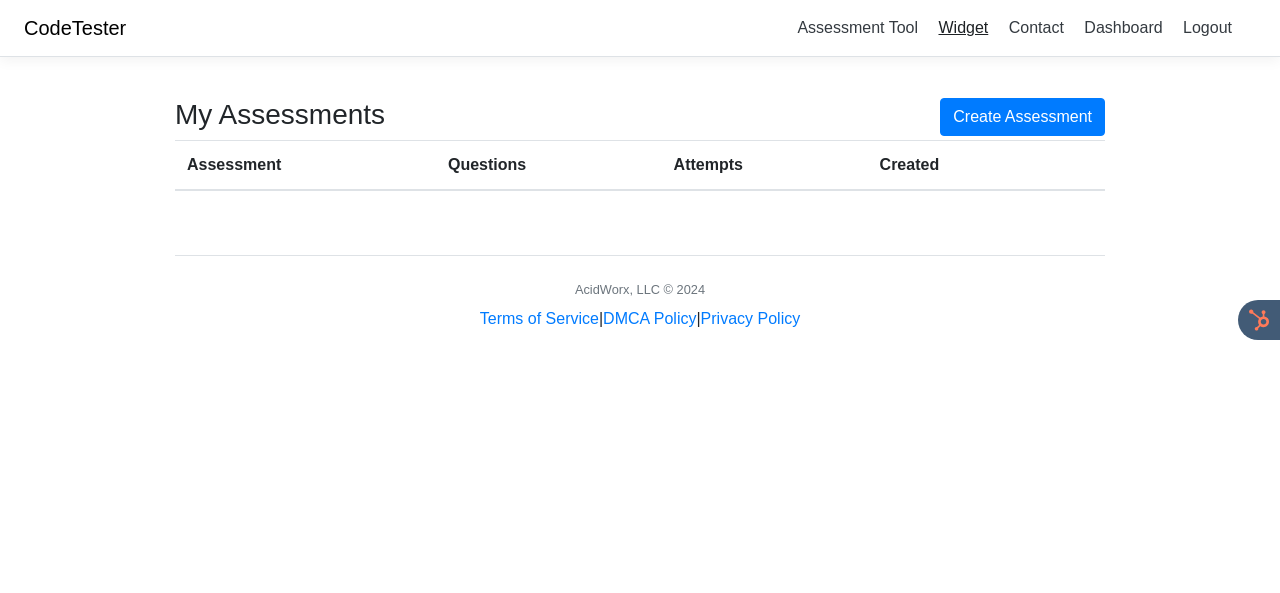 click on "Widget" at bounding box center [963, 27] 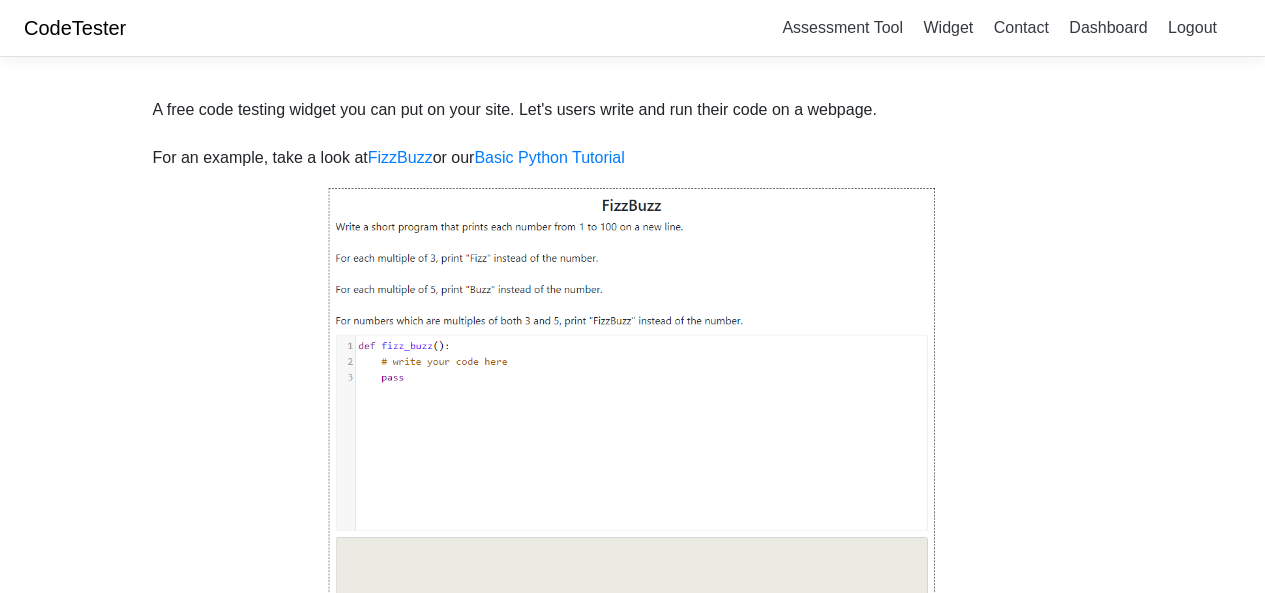 scroll, scrollTop: 0, scrollLeft: 0, axis: both 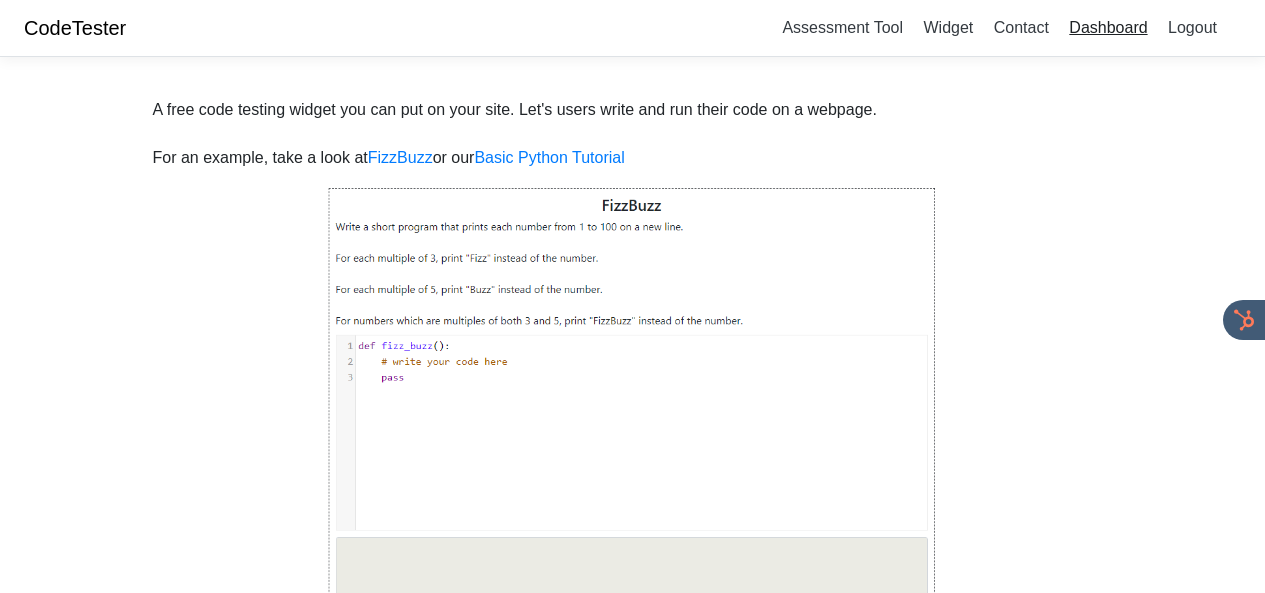 click on "Dashboard" at bounding box center (1108, 27) 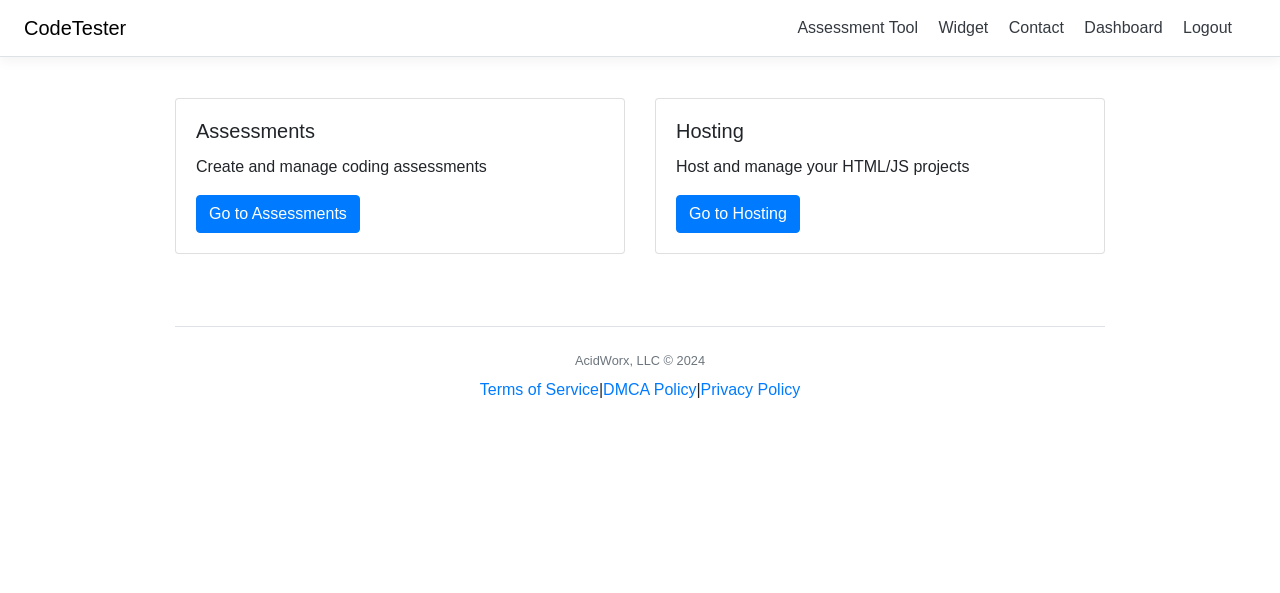 scroll, scrollTop: 0, scrollLeft: 0, axis: both 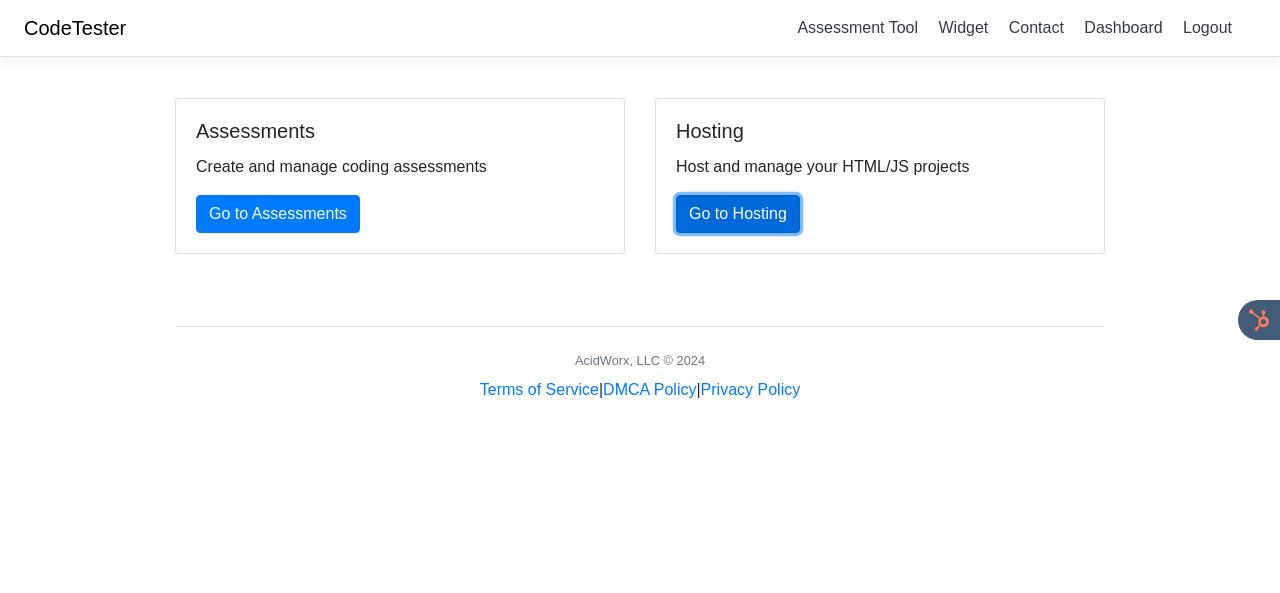 click on "Go to Hosting" at bounding box center (738, 214) 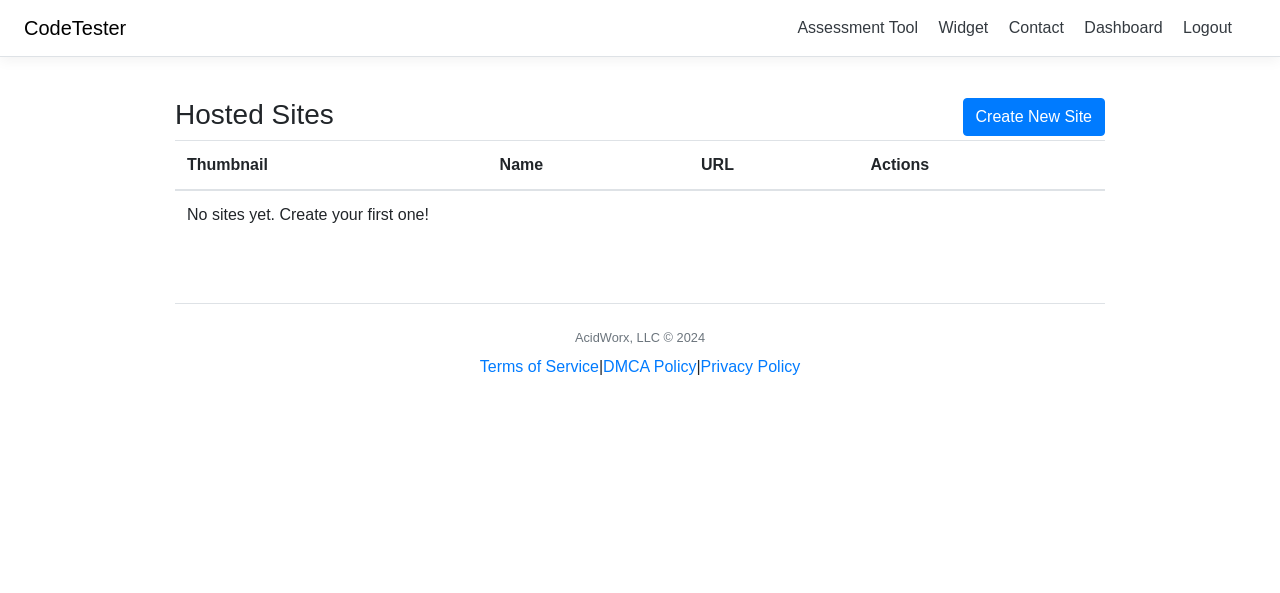 scroll, scrollTop: 0, scrollLeft: 0, axis: both 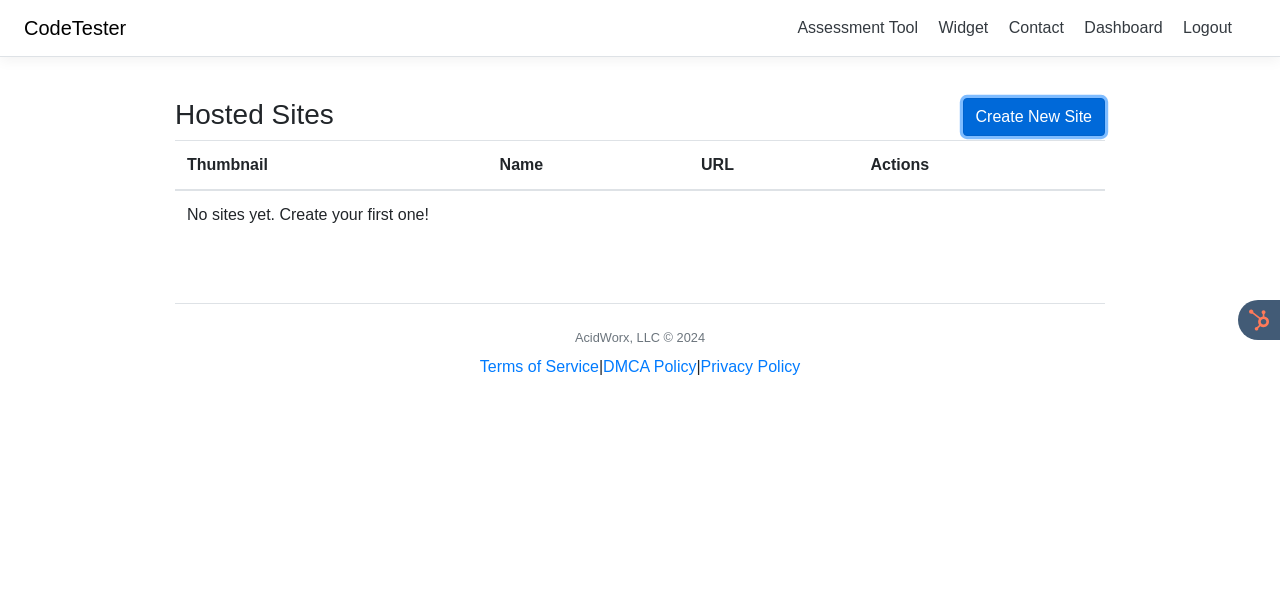 click on "Create New Site" at bounding box center [1034, 117] 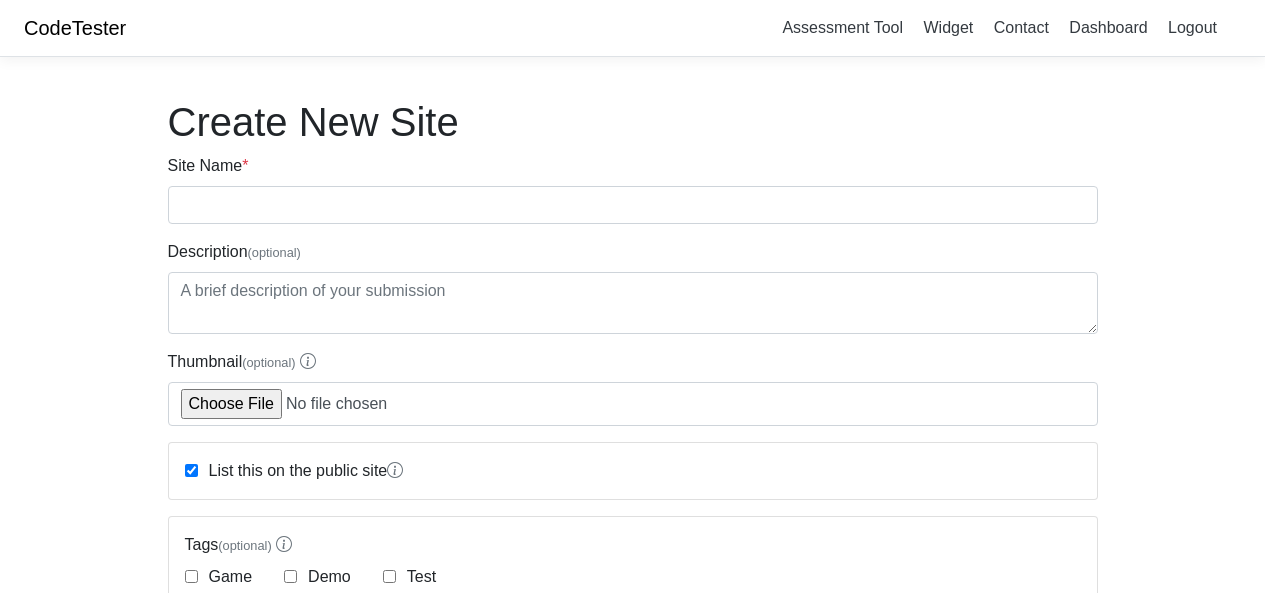 scroll, scrollTop: 0, scrollLeft: 0, axis: both 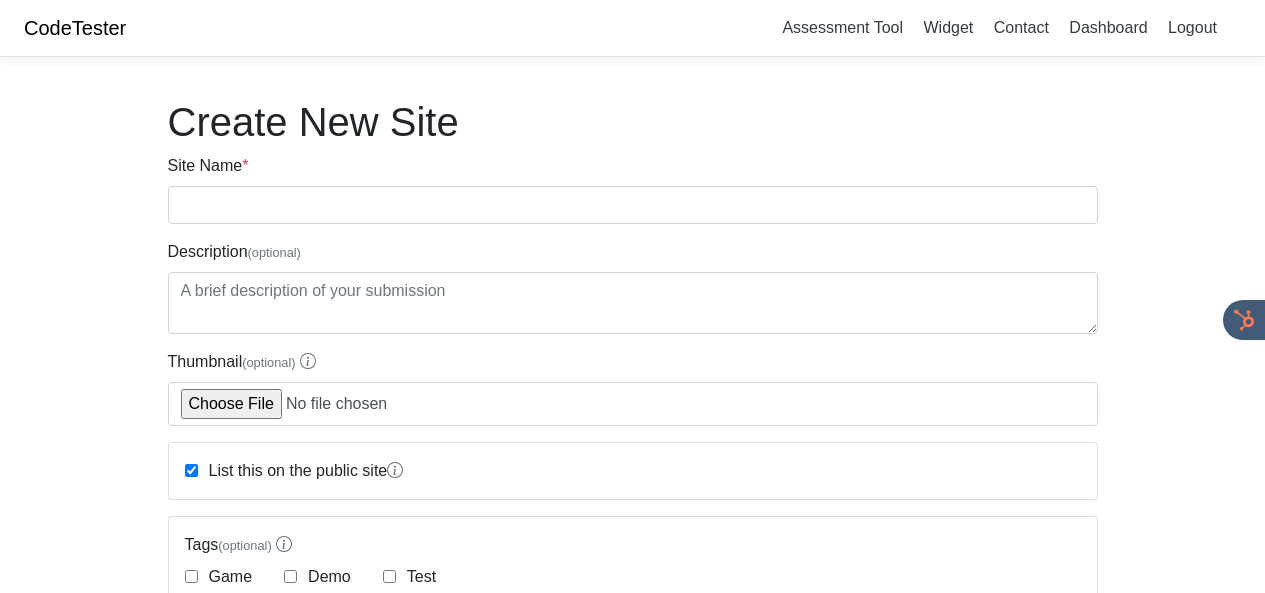 click on "Site Name  *
Description
(optional)
Thumbnail
(optional)
List this on the public site
Tags
(optional)
Game
Demo
Test
HTML Code  *
Security Note:
xxxxxxxxxx 1" at bounding box center (633, 873) 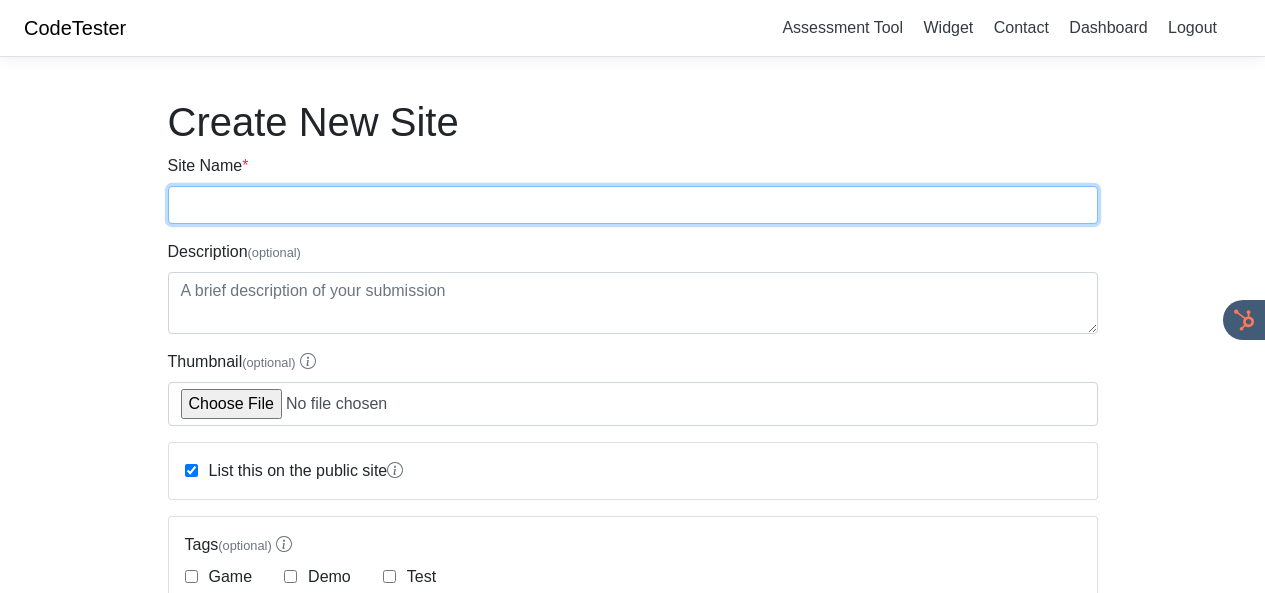 click on "Site Name  *" at bounding box center (633, 205) 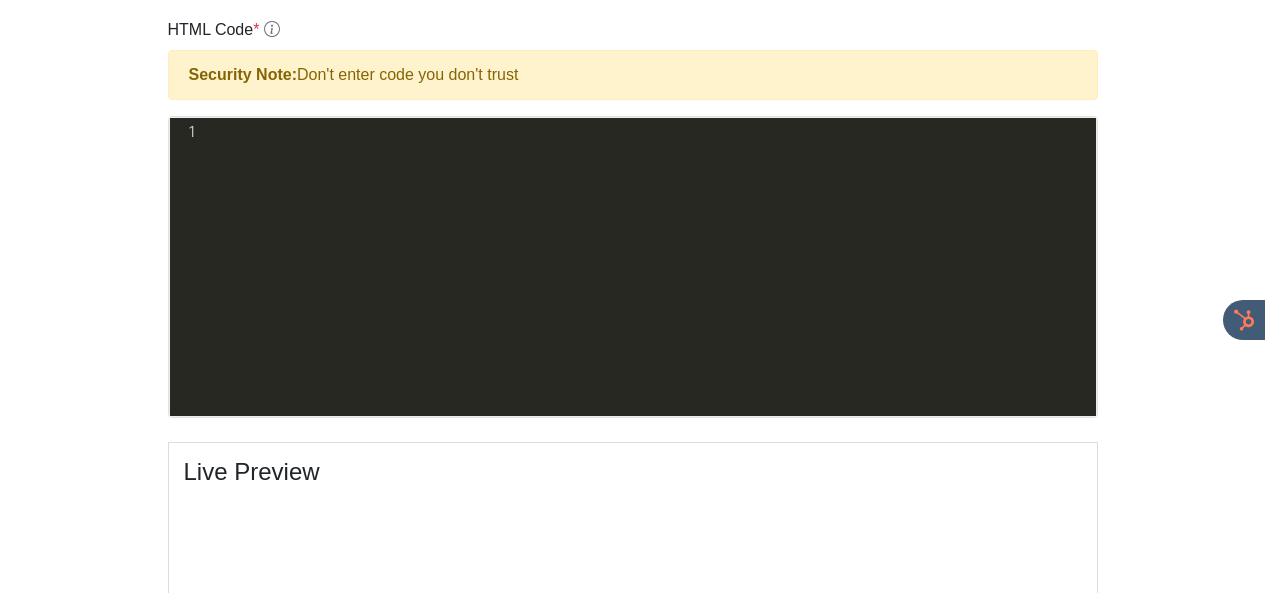 scroll, scrollTop: 653, scrollLeft: 0, axis: vertical 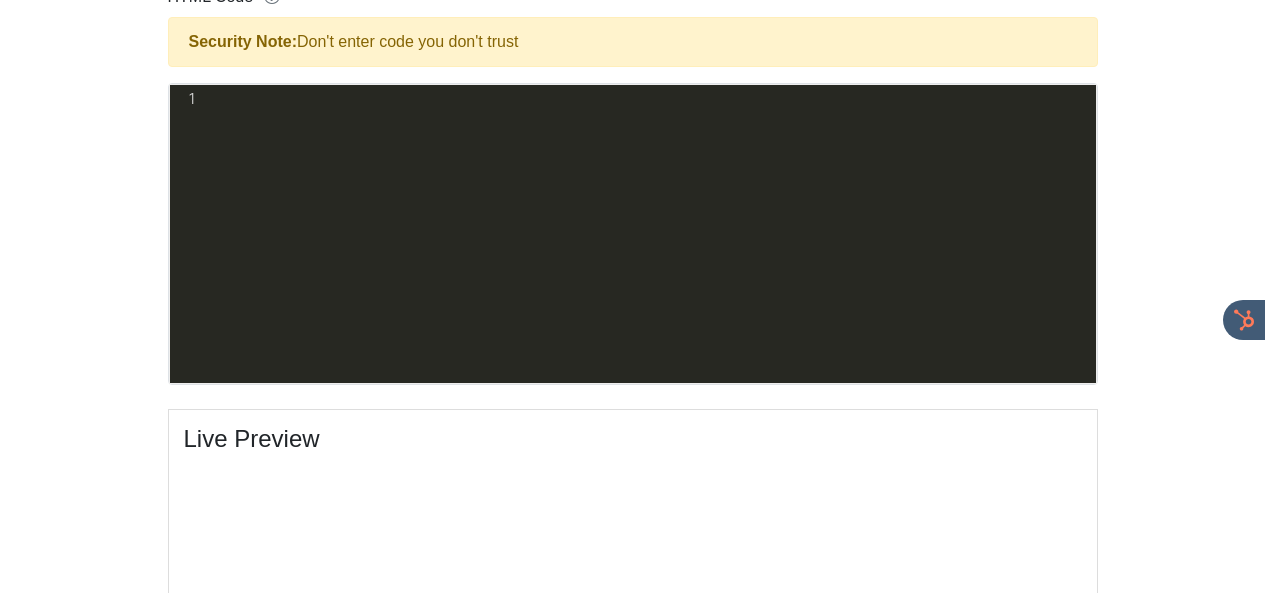 type on "KTA Property Solutions" 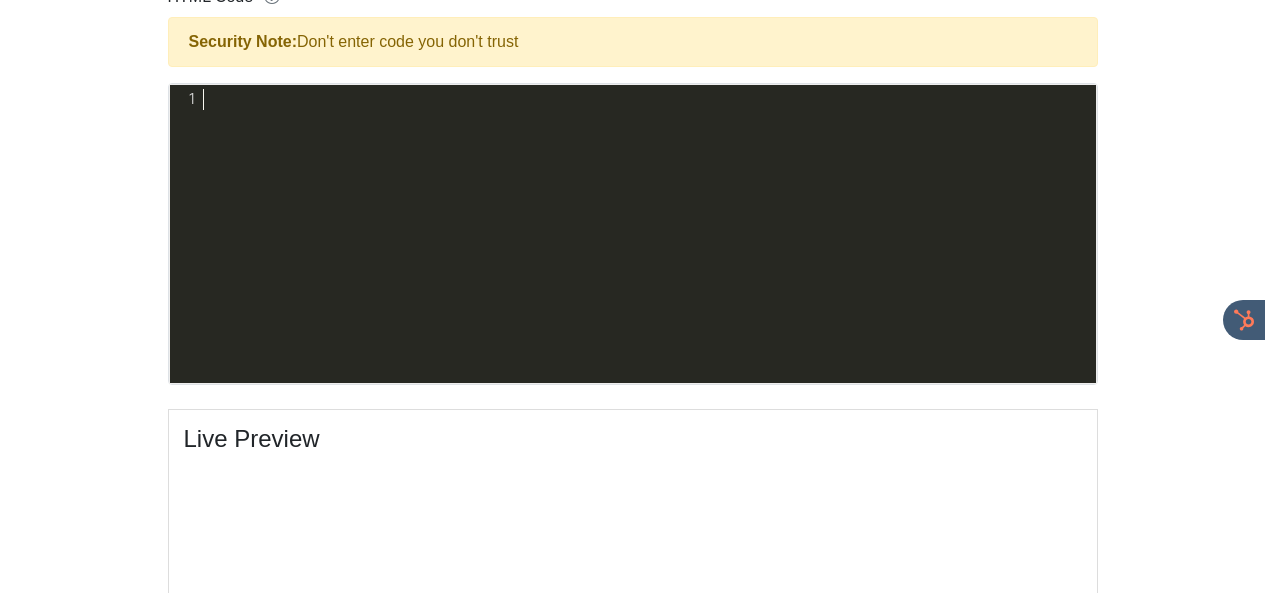 click on "​" at bounding box center (655, 99) 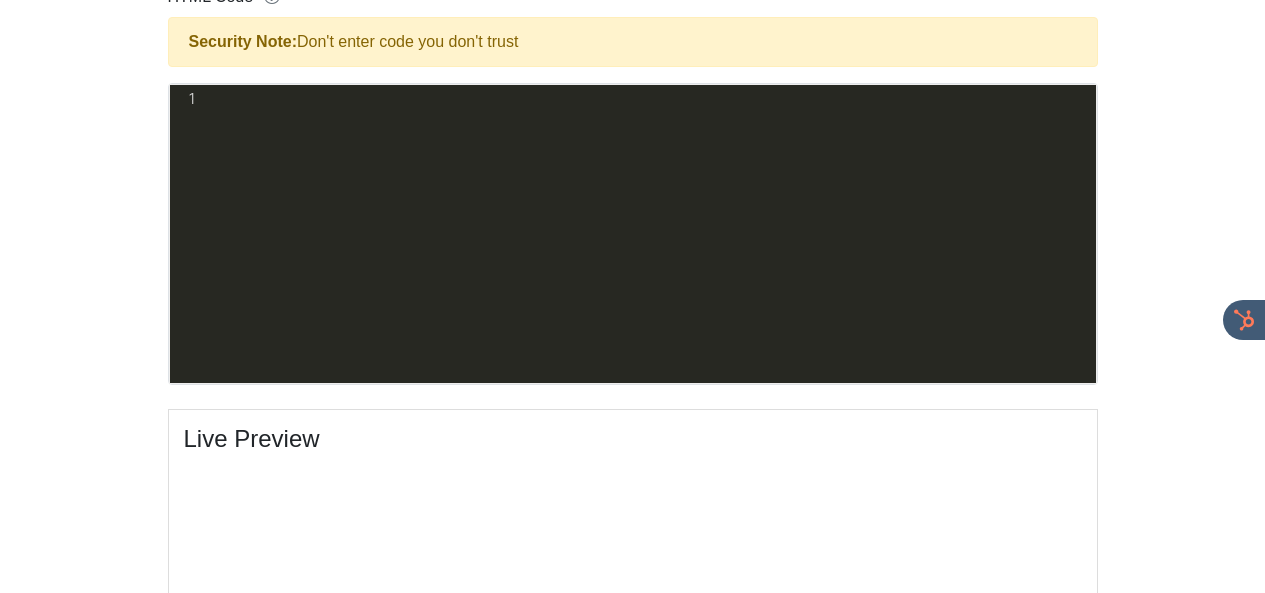 type on "​" 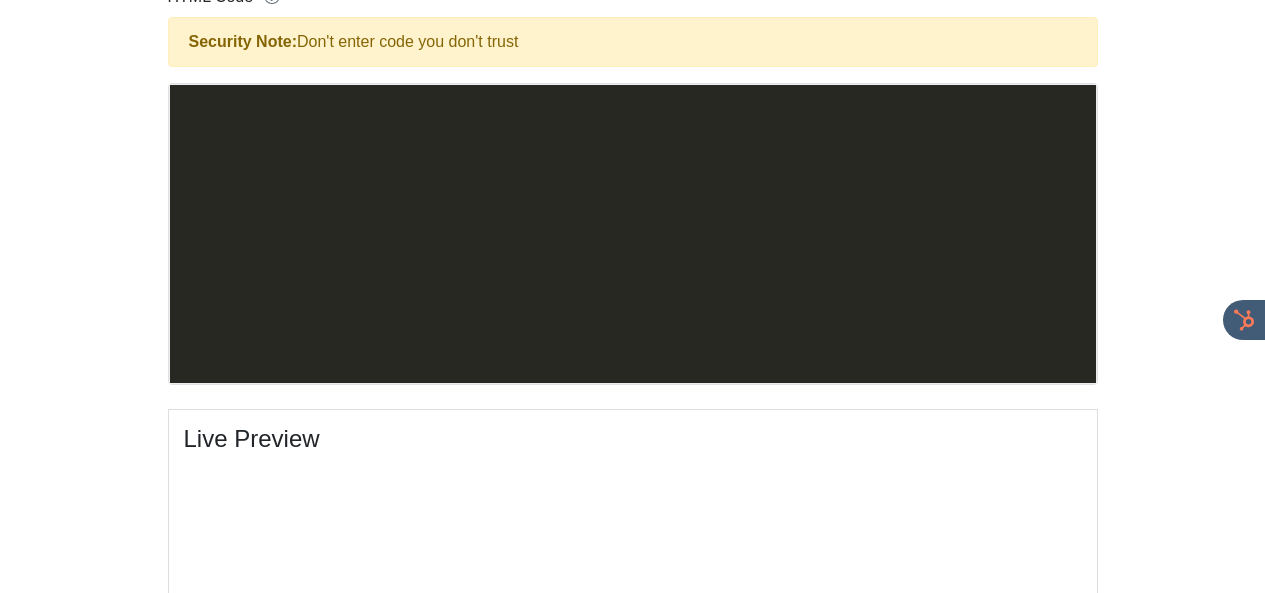 scroll, scrollTop: 3469, scrollLeft: 0, axis: vertical 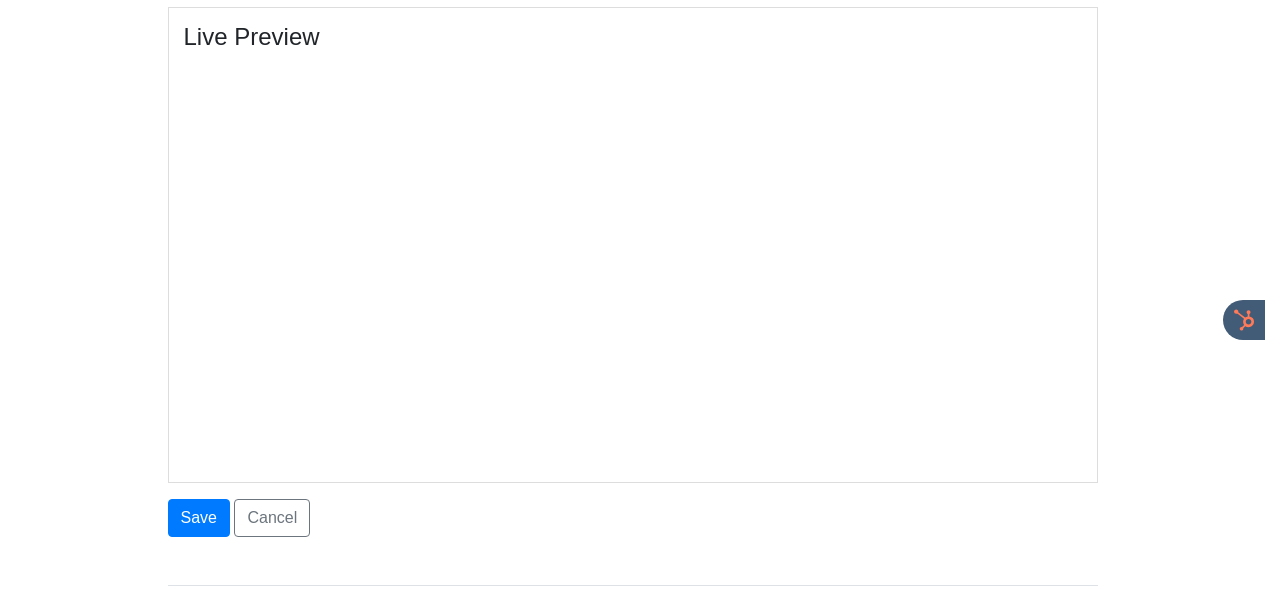 type 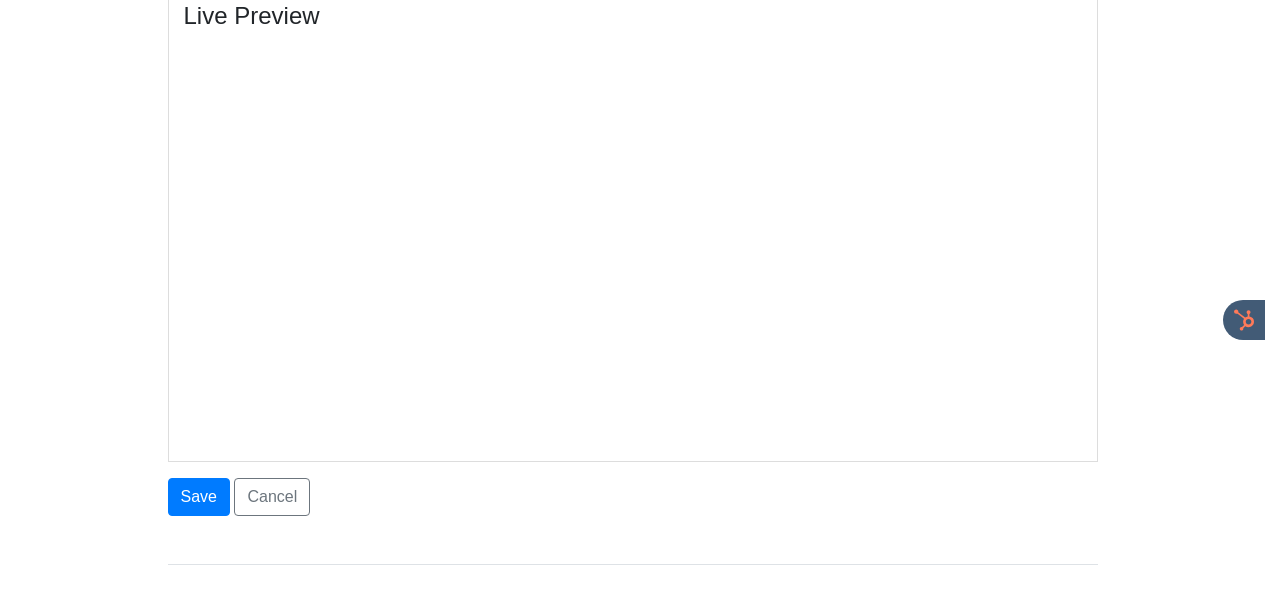 scroll, scrollTop: 1169, scrollLeft: 0, axis: vertical 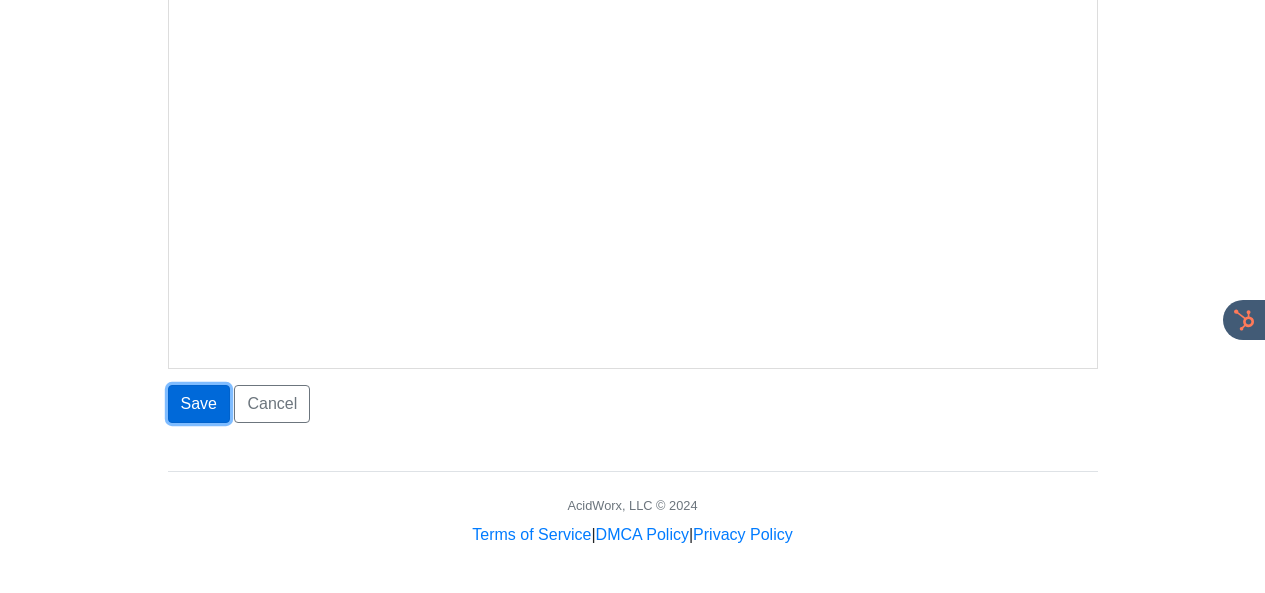 click on "Save" at bounding box center [199, 404] 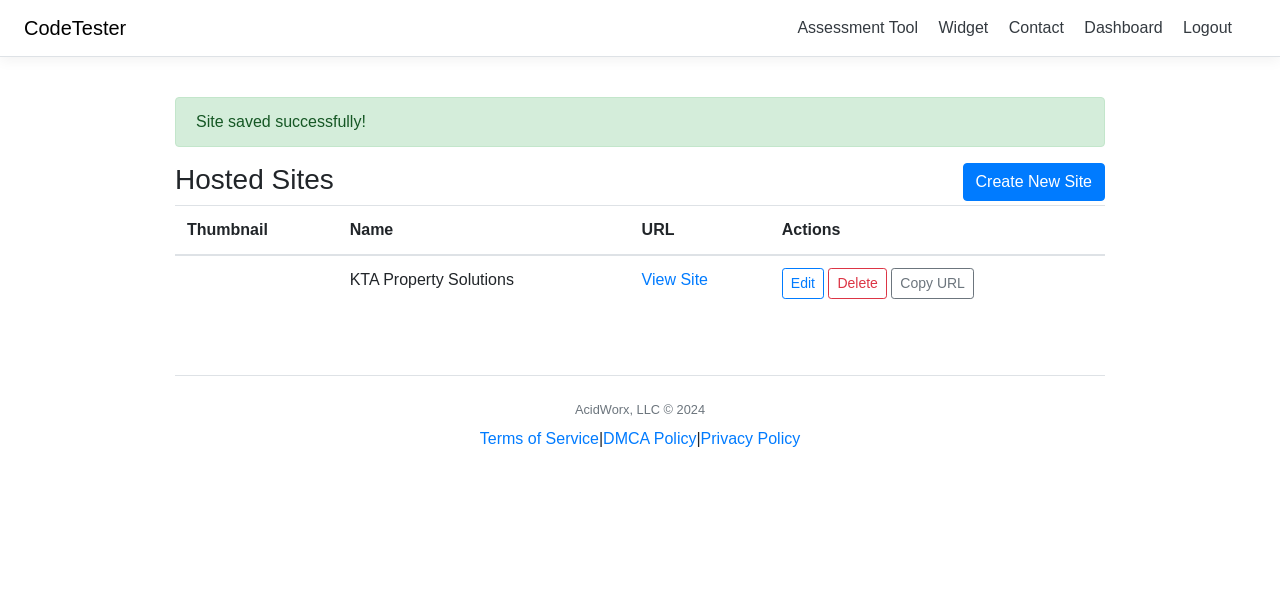scroll, scrollTop: 0, scrollLeft: 0, axis: both 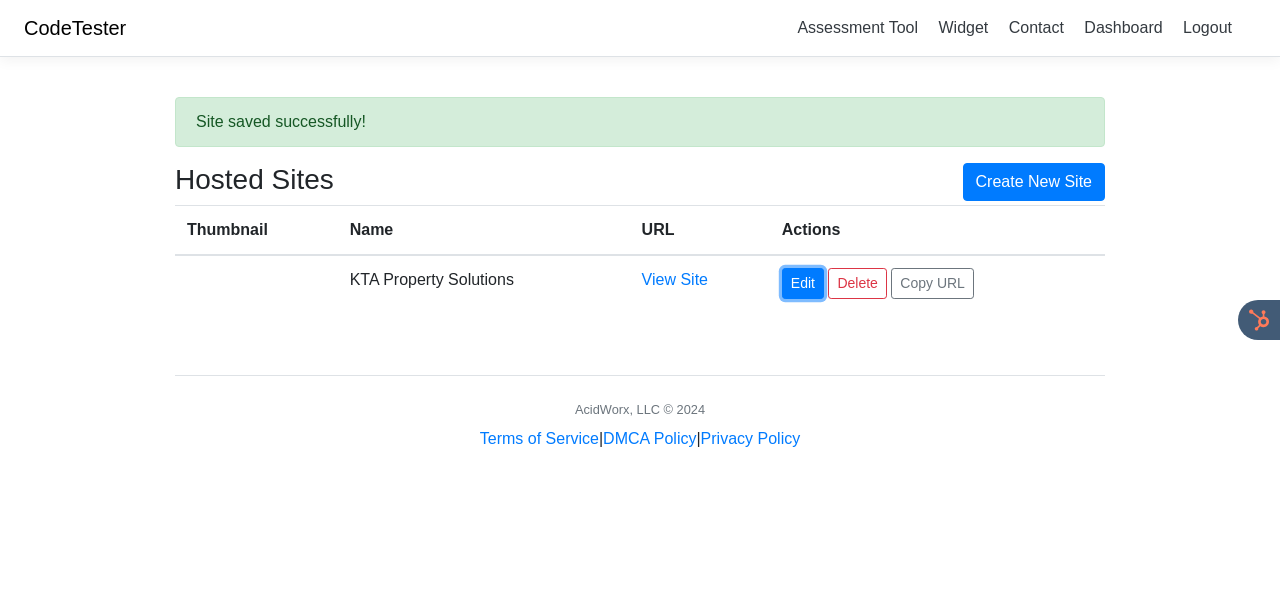 click on "Edit" at bounding box center (803, 283) 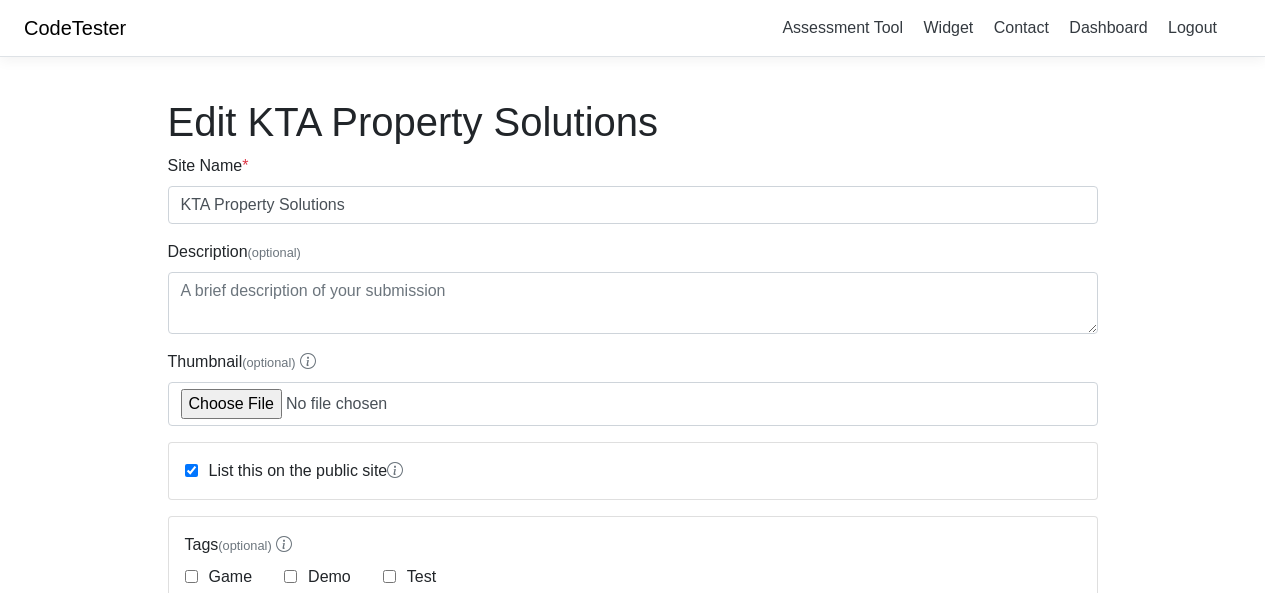 scroll, scrollTop: 0, scrollLeft: 0, axis: both 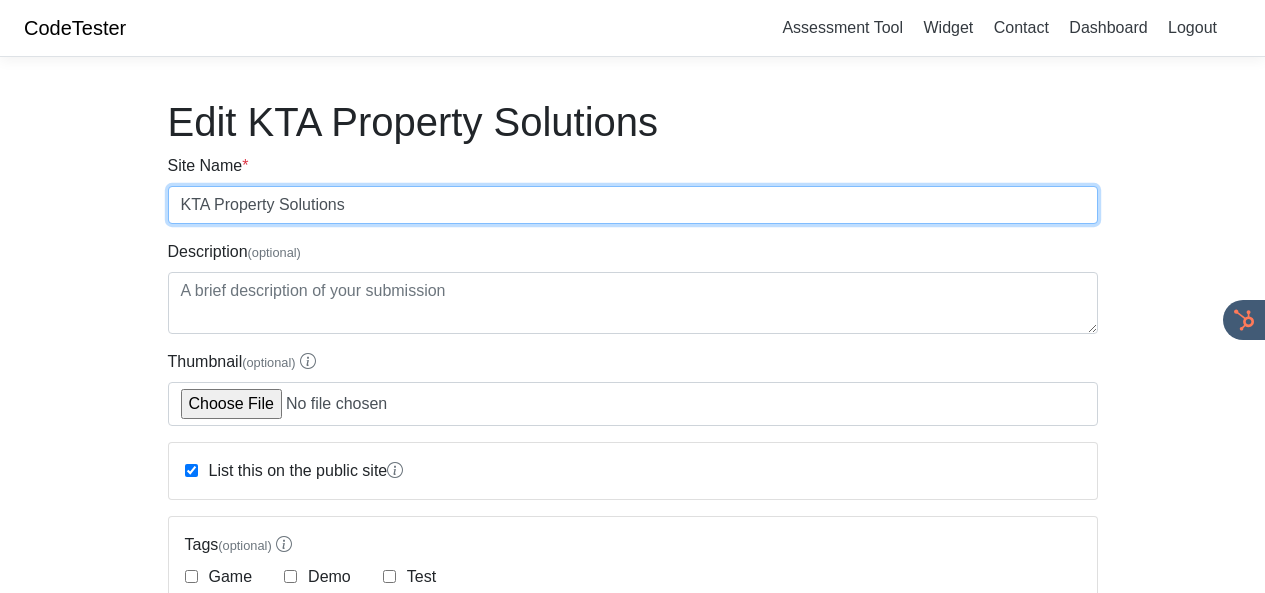 click on "KTA Property Solutions" at bounding box center (633, 205) 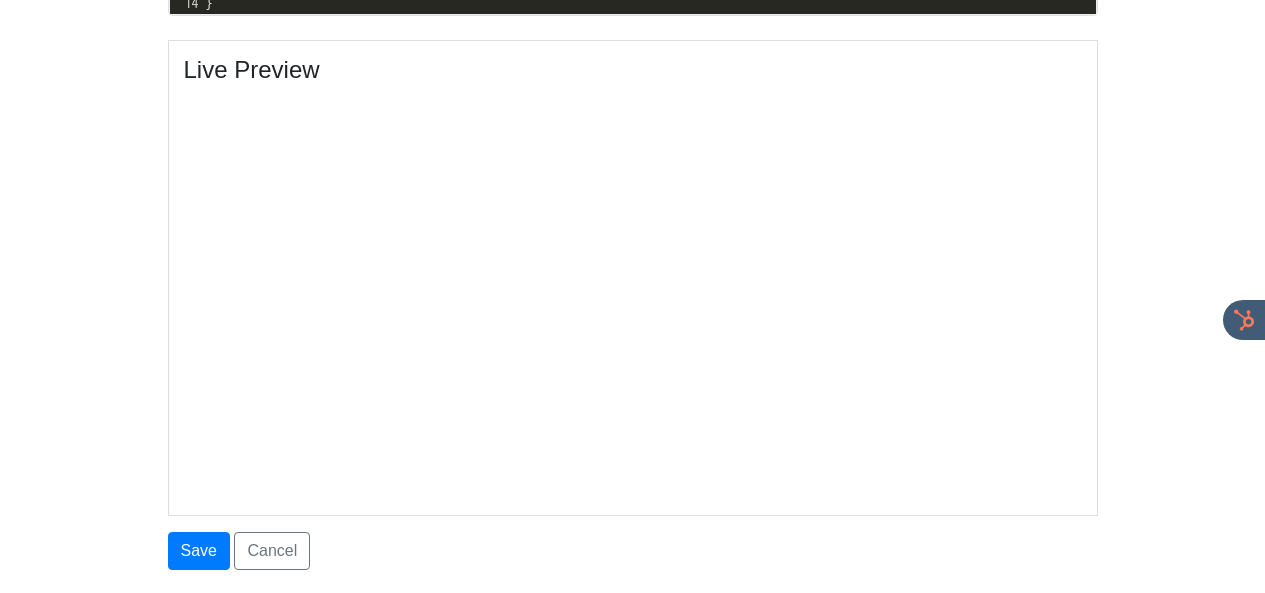 scroll, scrollTop: 1169, scrollLeft: 0, axis: vertical 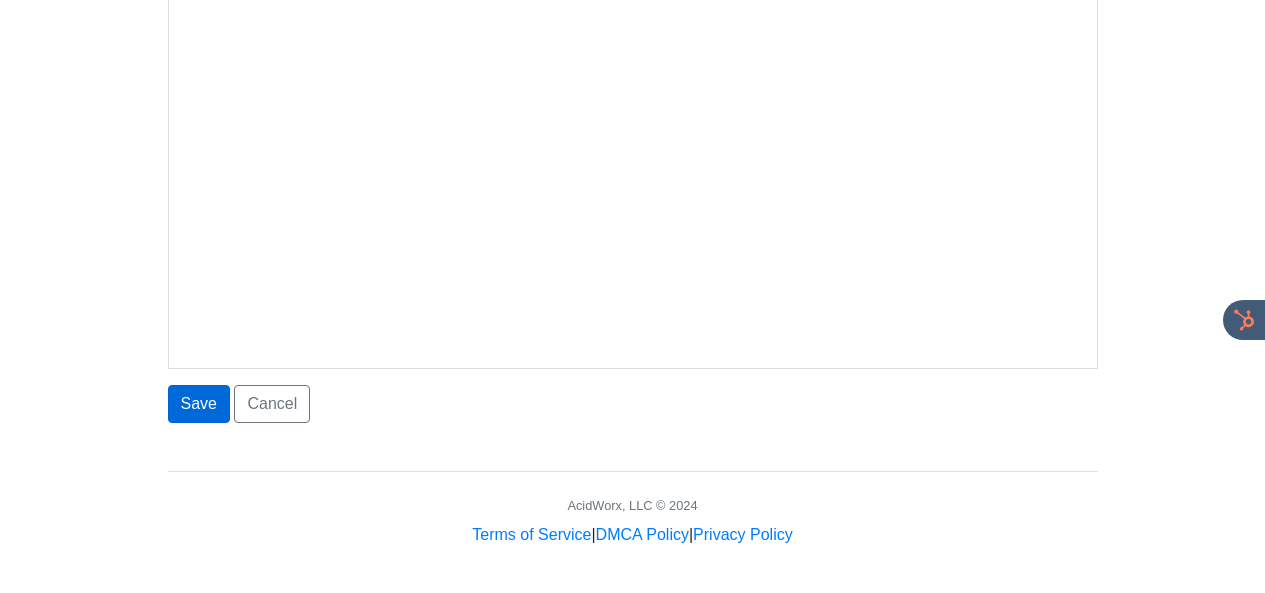 type on "KTA Property Solutions Logo #1" 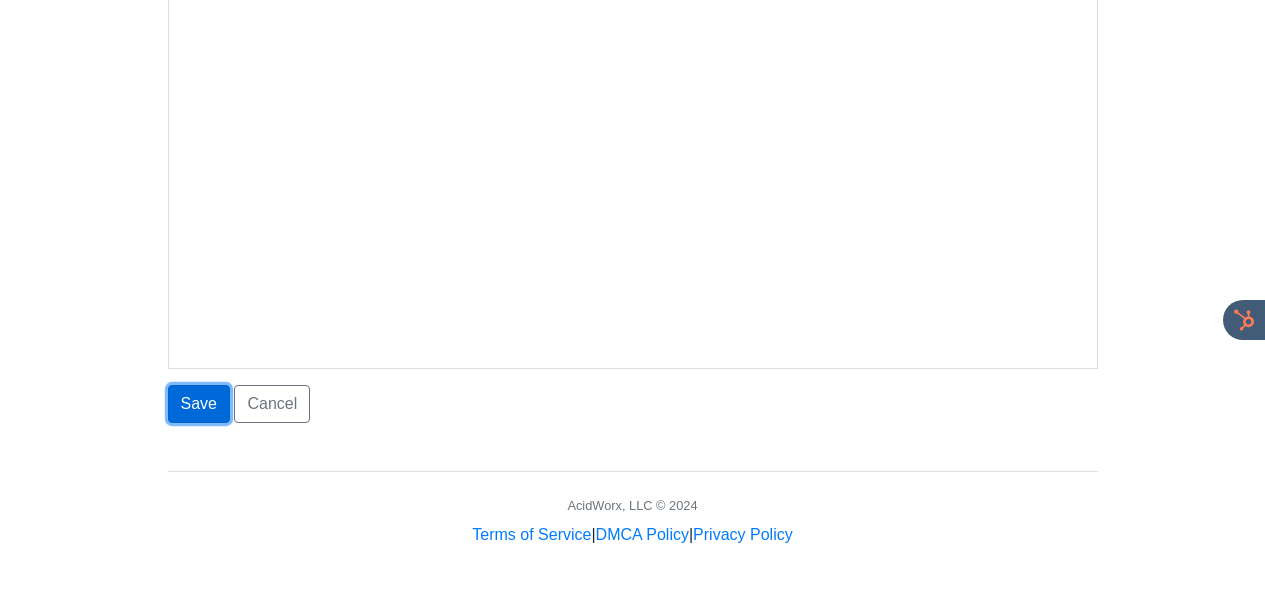 click on "Save" at bounding box center (199, 404) 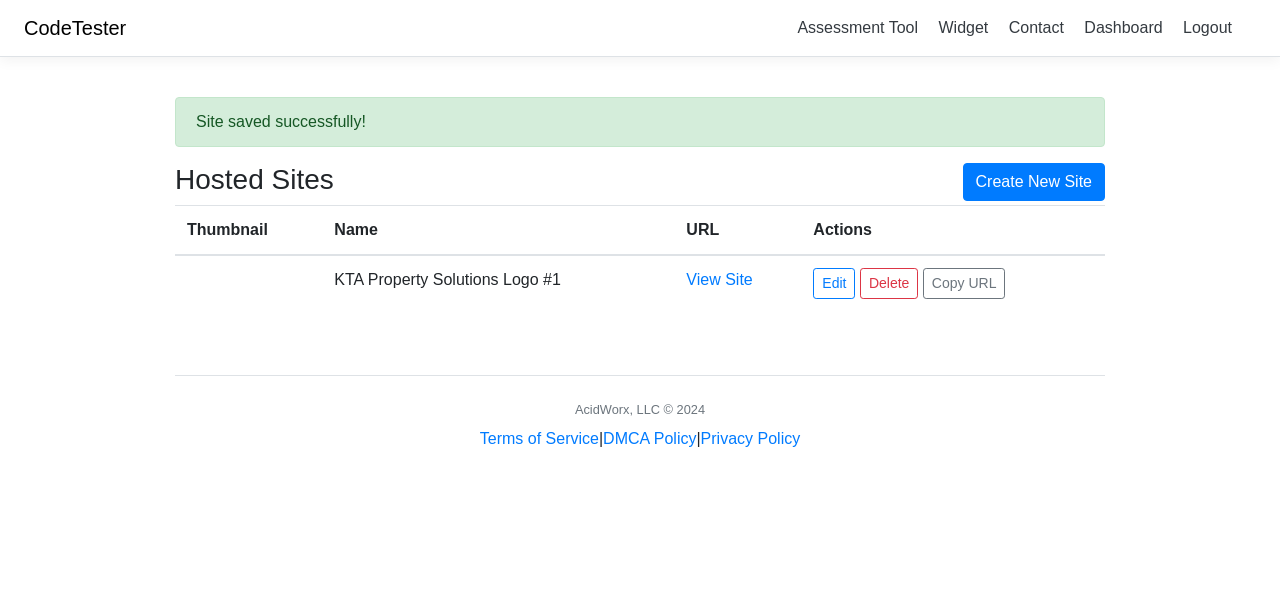 scroll, scrollTop: 0, scrollLeft: 0, axis: both 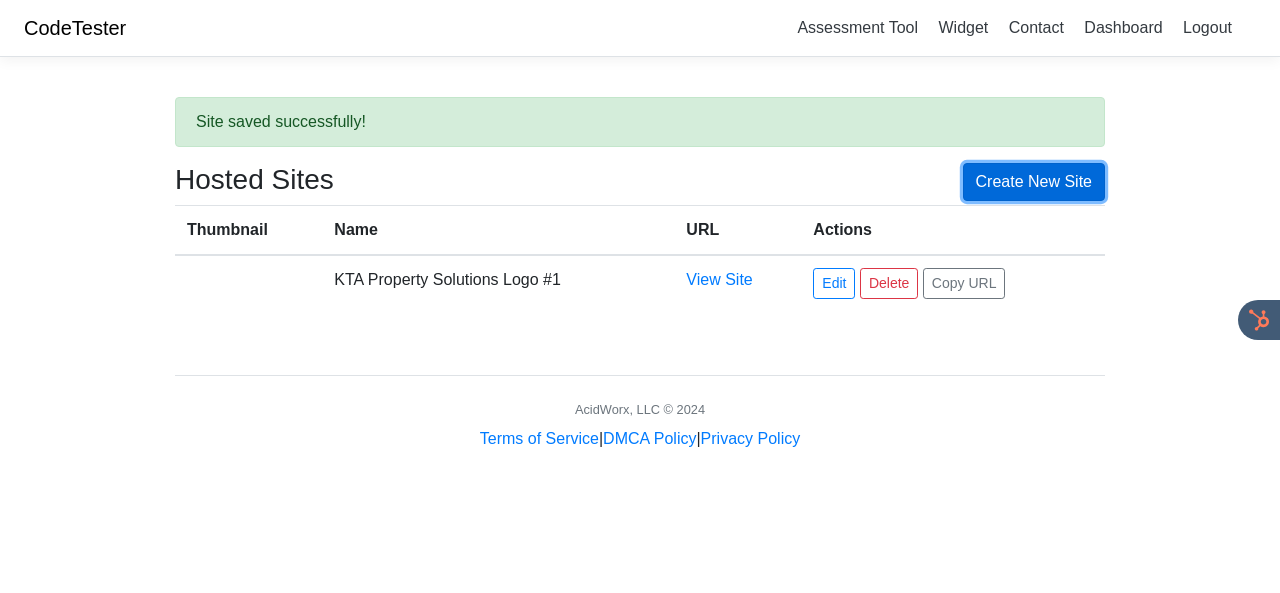 click on "Create New Site" at bounding box center (1034, 182) 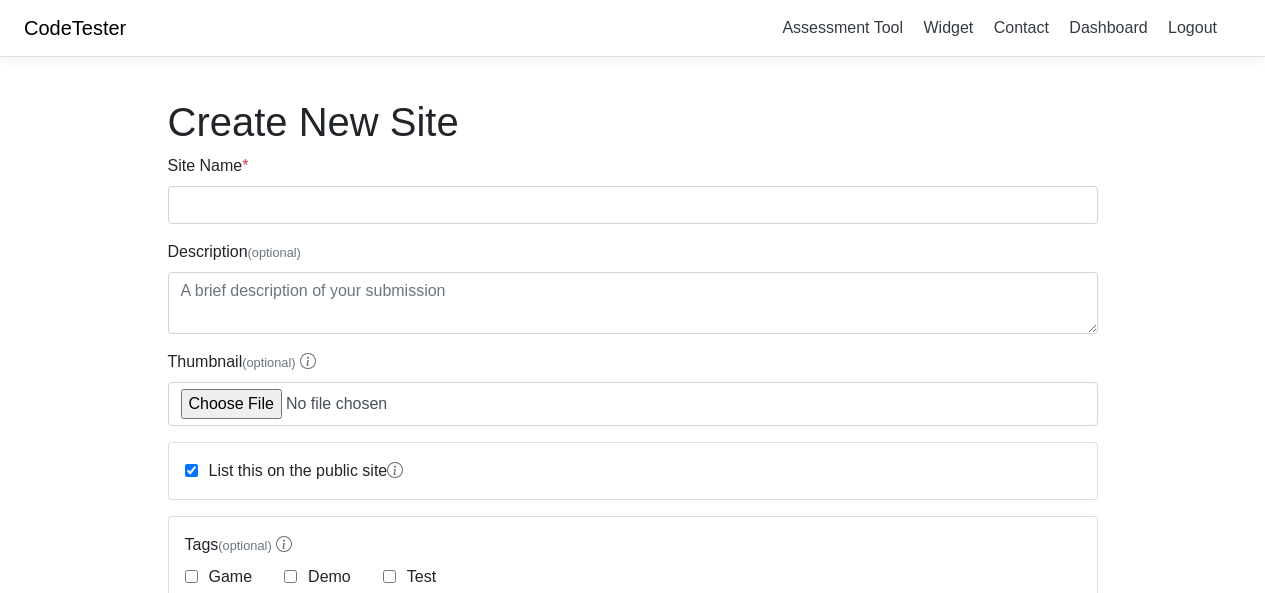 scroll, scrollTop: 0, scrollLeft: 0, axis: both 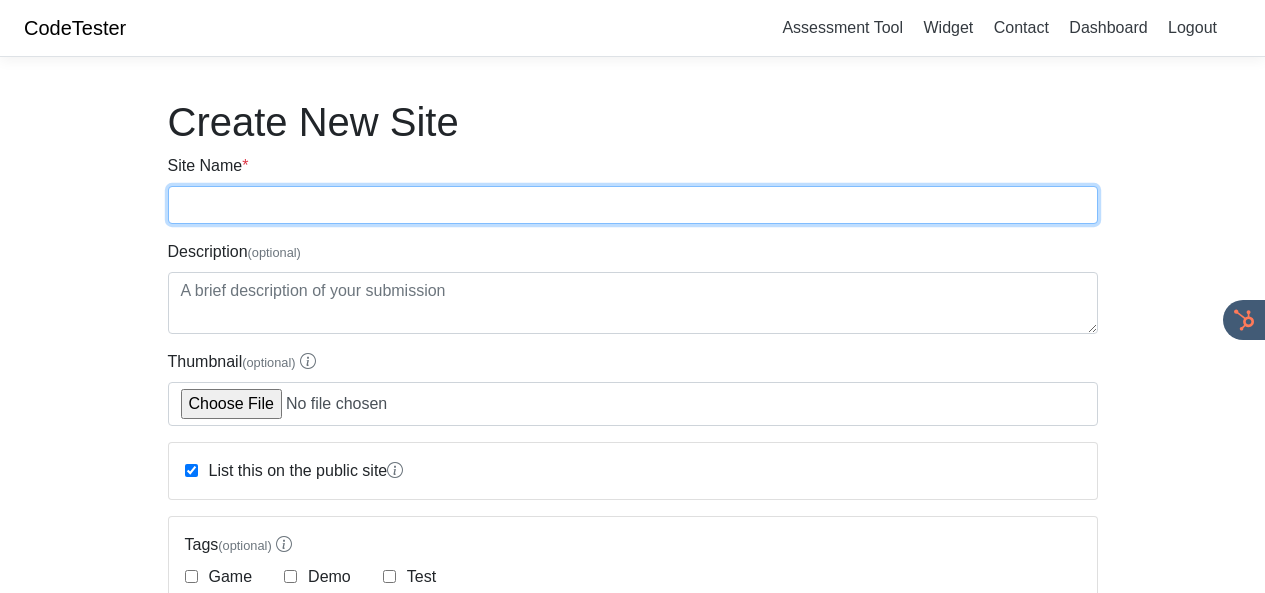 click on "Site Name  *" at bounding box center [633, 205] 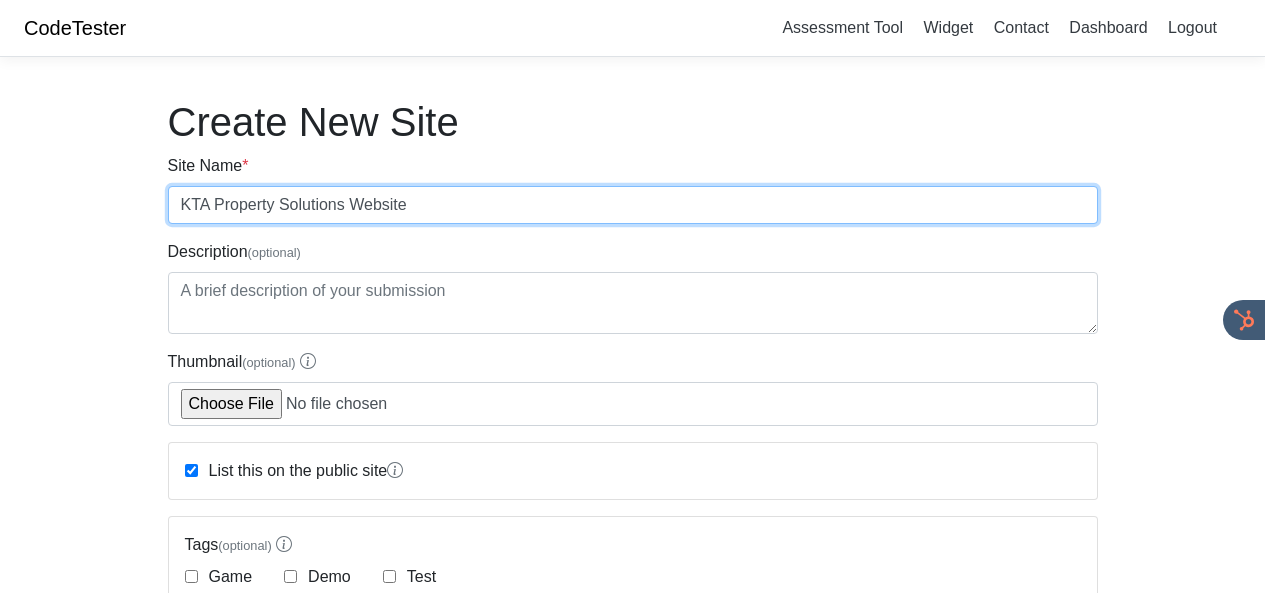 type on "KTA Property Solutions Website" 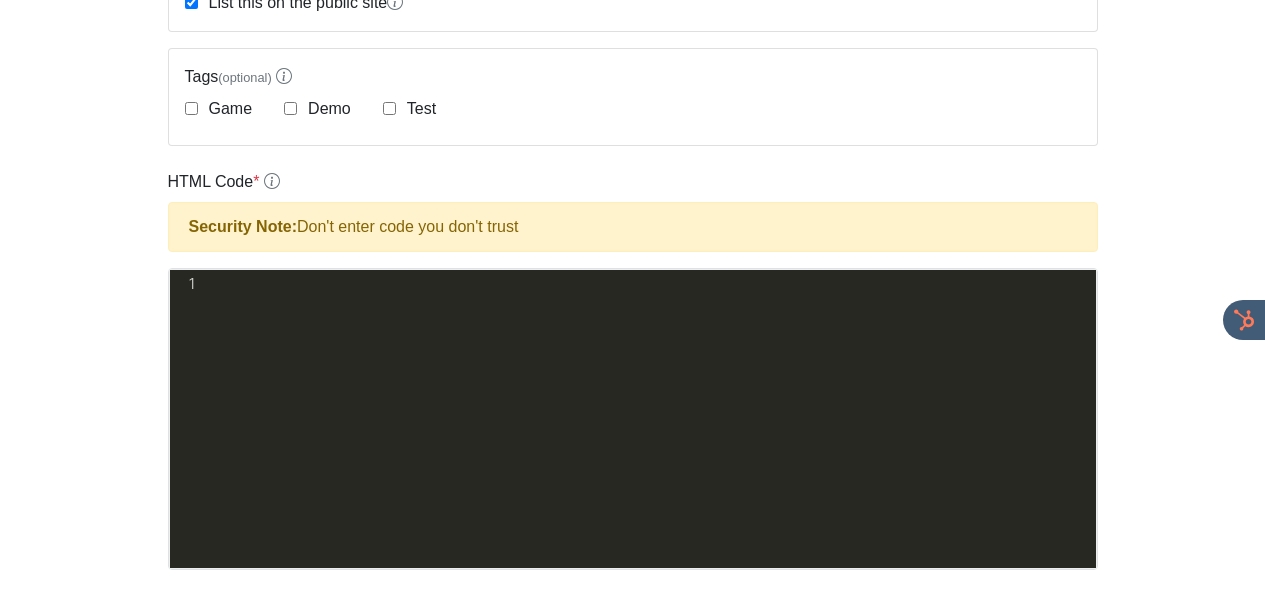 scroll, scrollTop: 557, scrollLeft: 0, axis: vertical 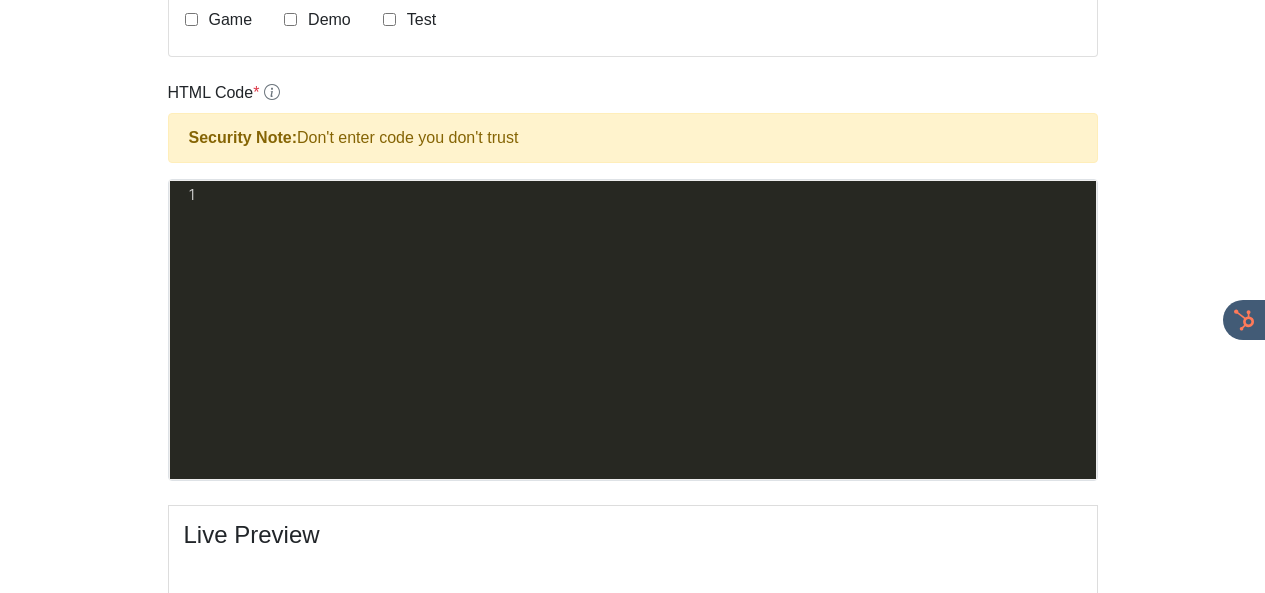 click on "​" at bounding box center [655, 195] 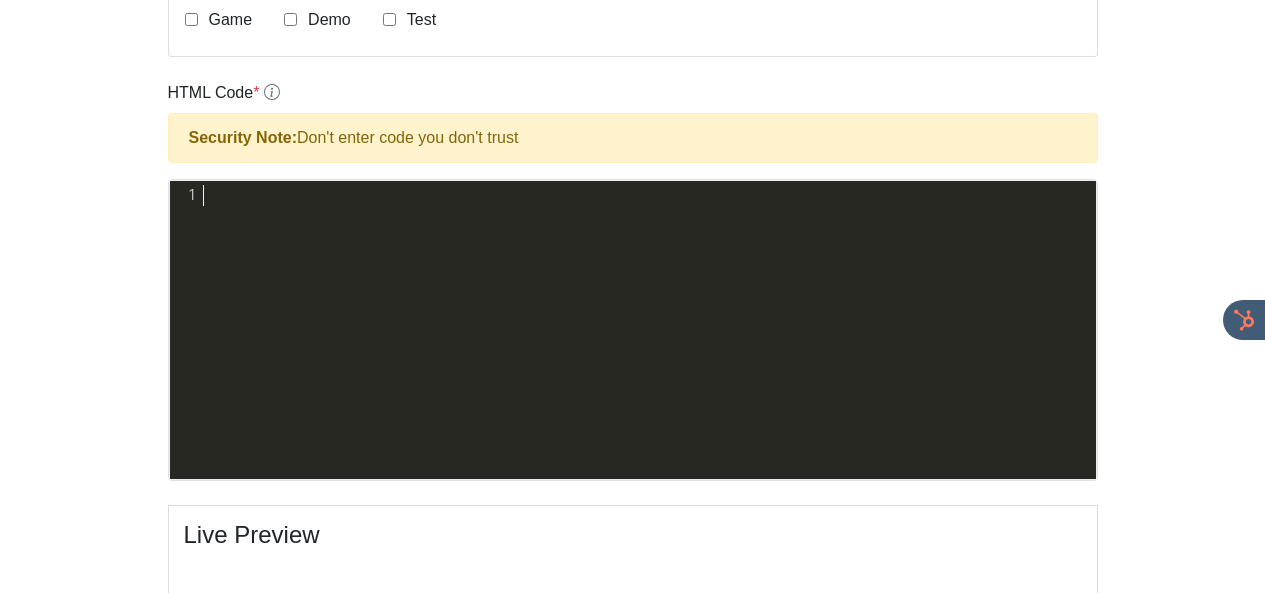 scroll, scrollTop: 2, scrollLeft: 0, axis: vertical 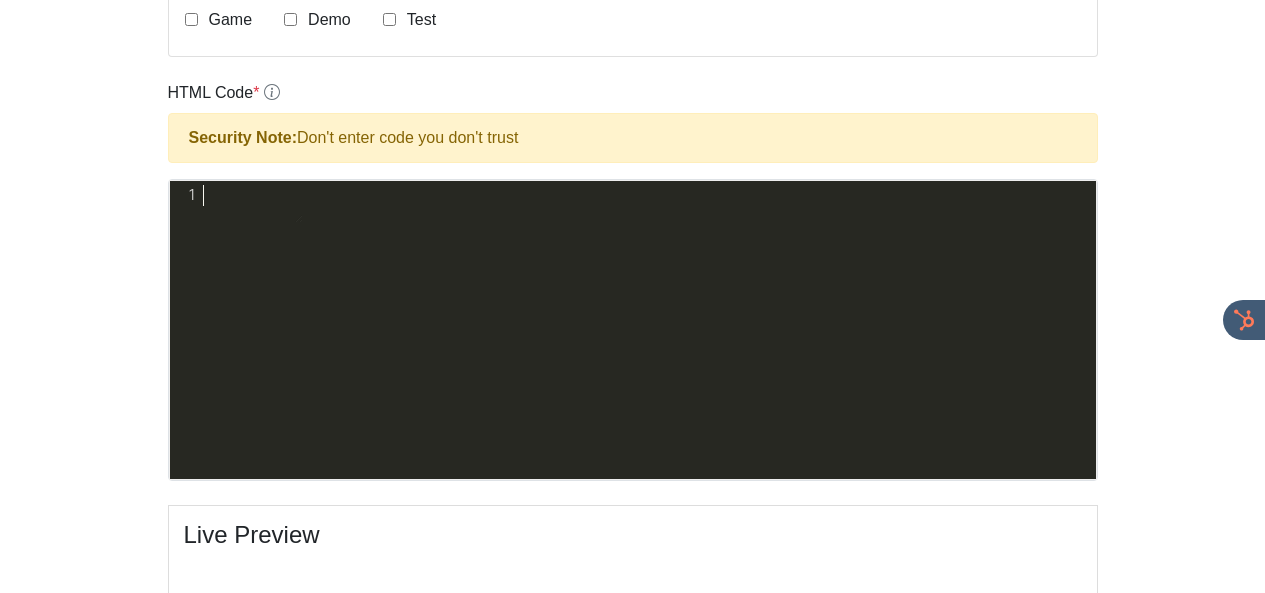 type on "​" 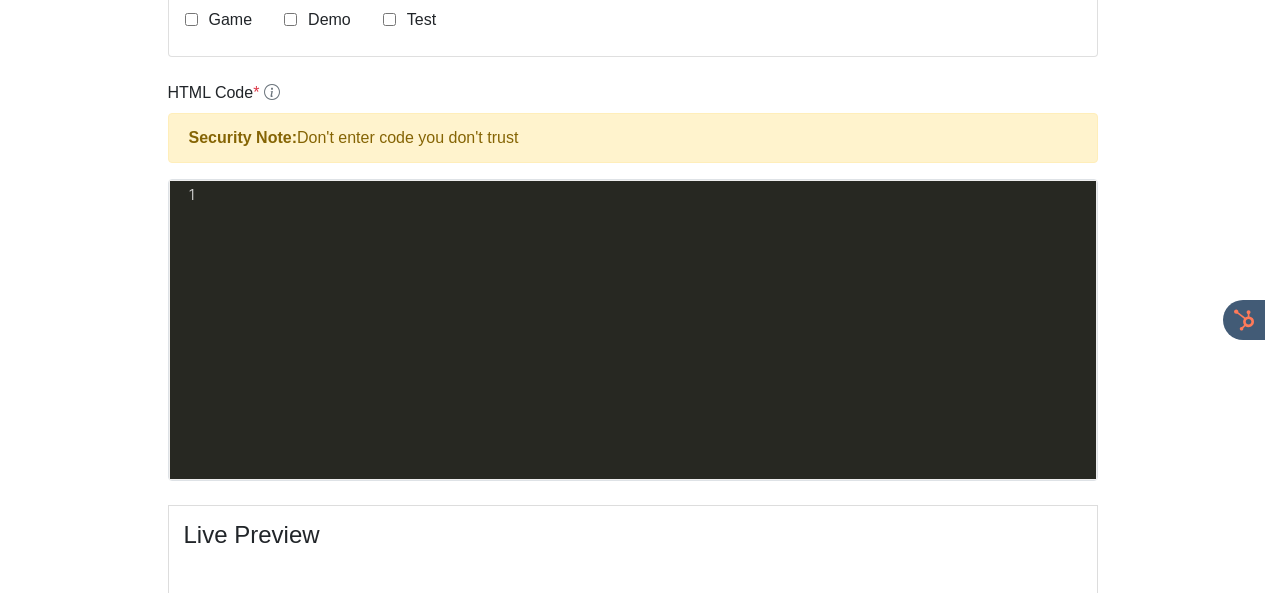 scroll, scrollTop: 23209, scrollLeft: 0, axis: vertical 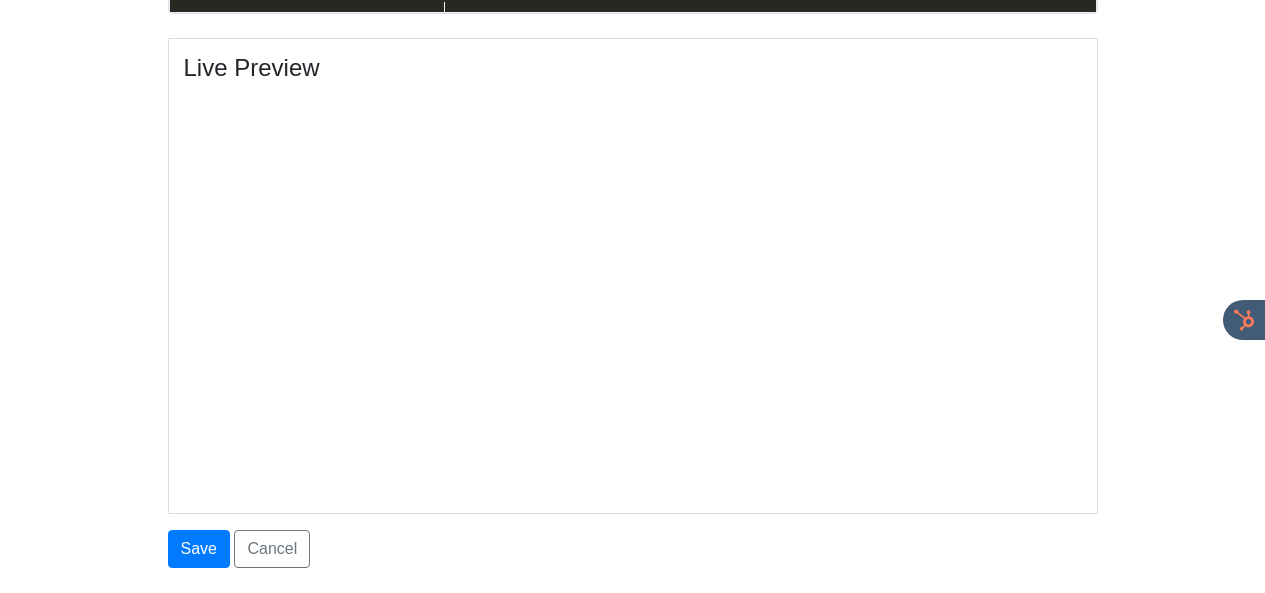 type 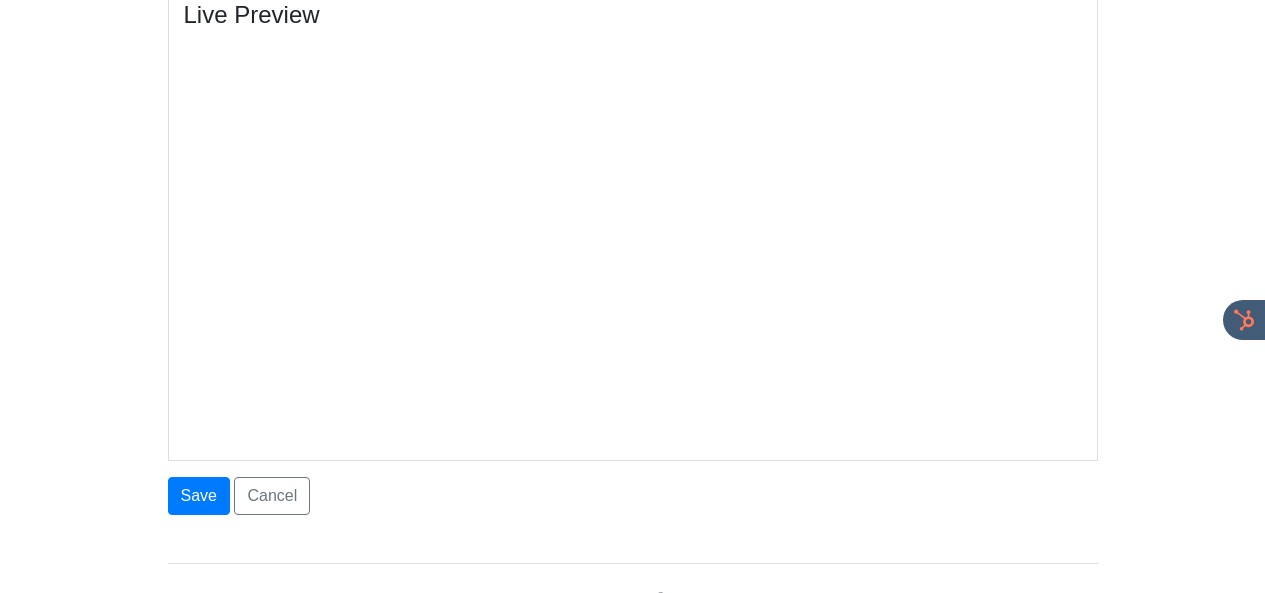 scroll, scrollTop: 1108, scrollLeft: 0, axis: vertical 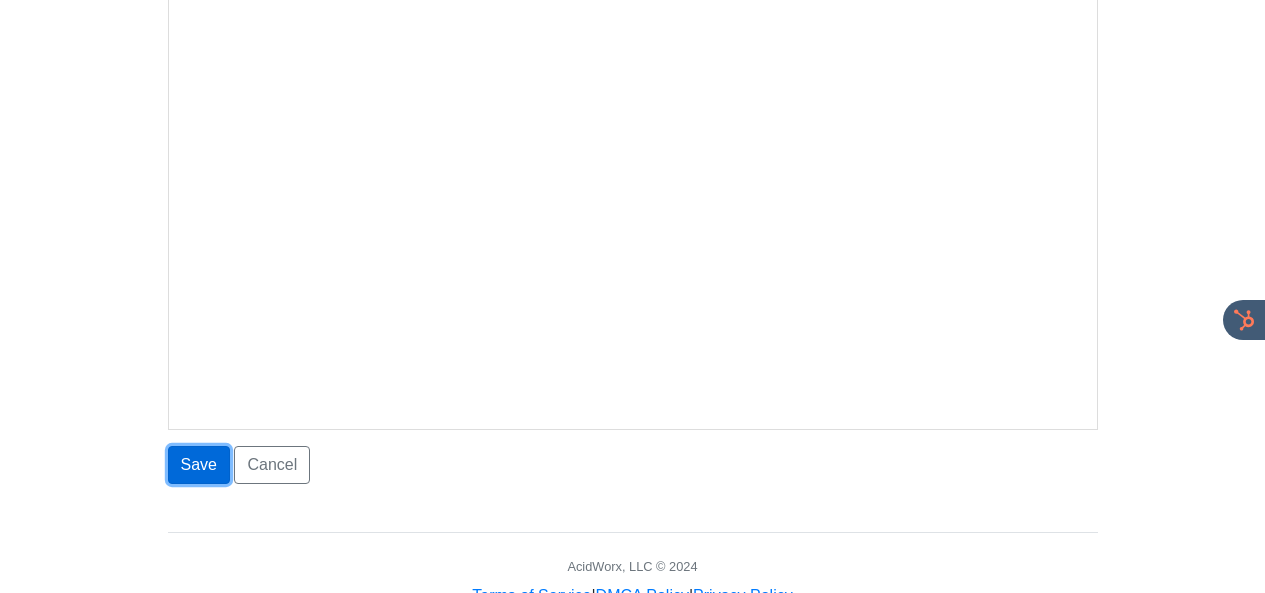 click on "Save" at bounding box center [199, 465] 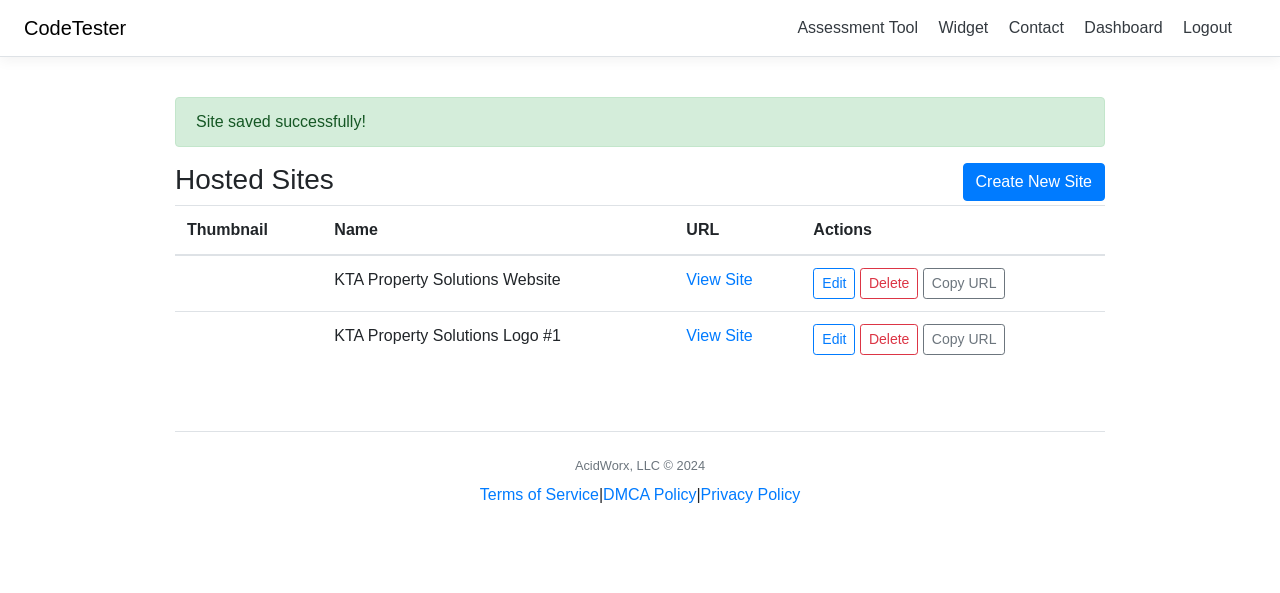 scroll, scrollTop: 0, scrollLeft: 0, axis: both 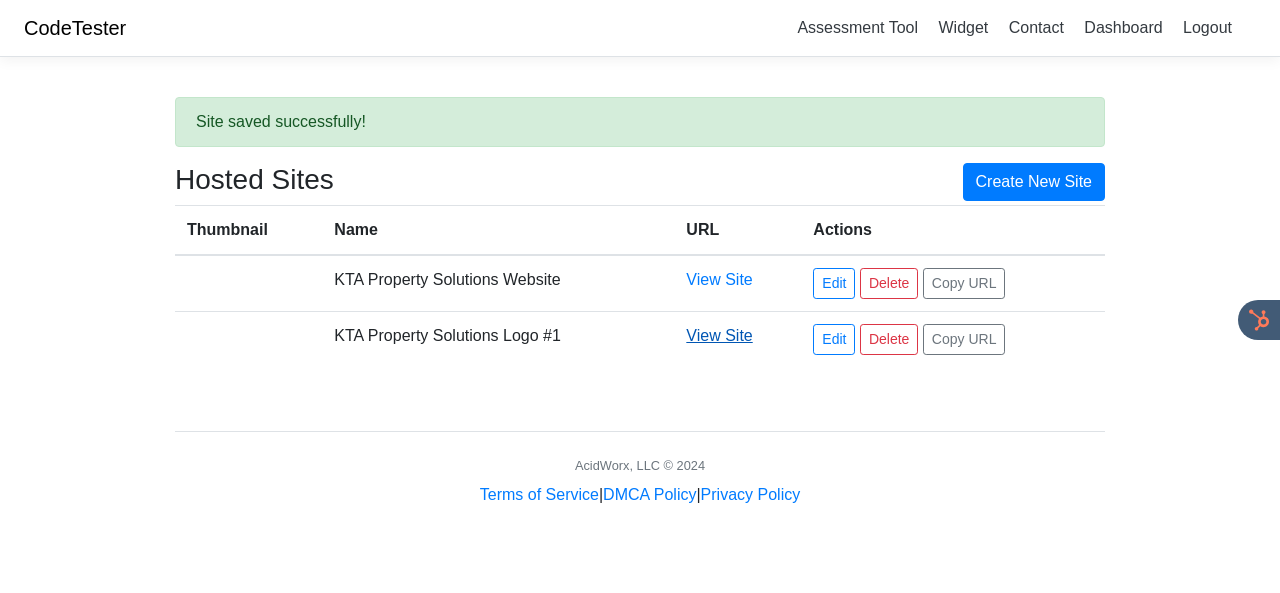 click on "View Site" at bounding box center [719, 335] 